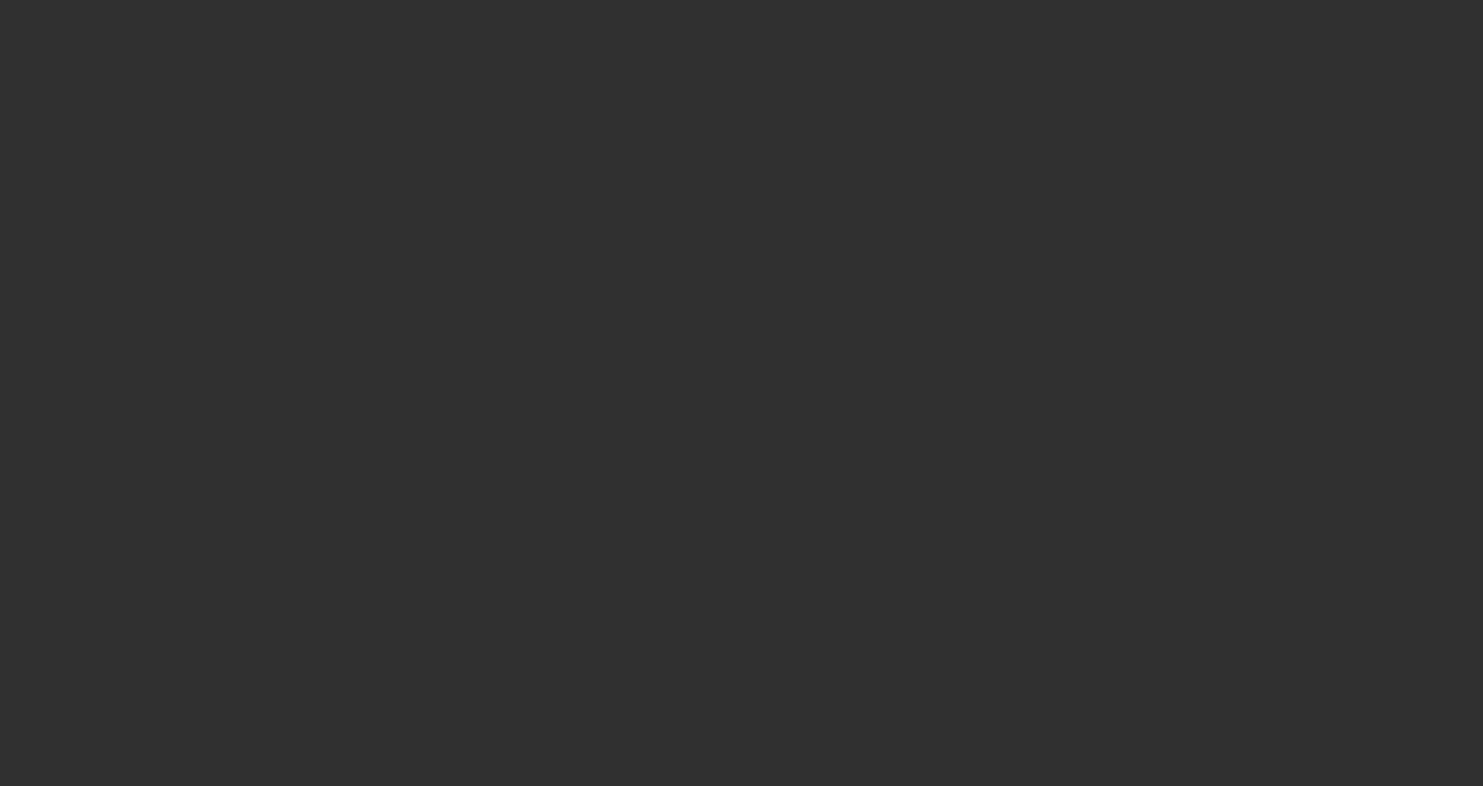 scroll, scrollTop: 0, scrollLeft: 0, axis: both 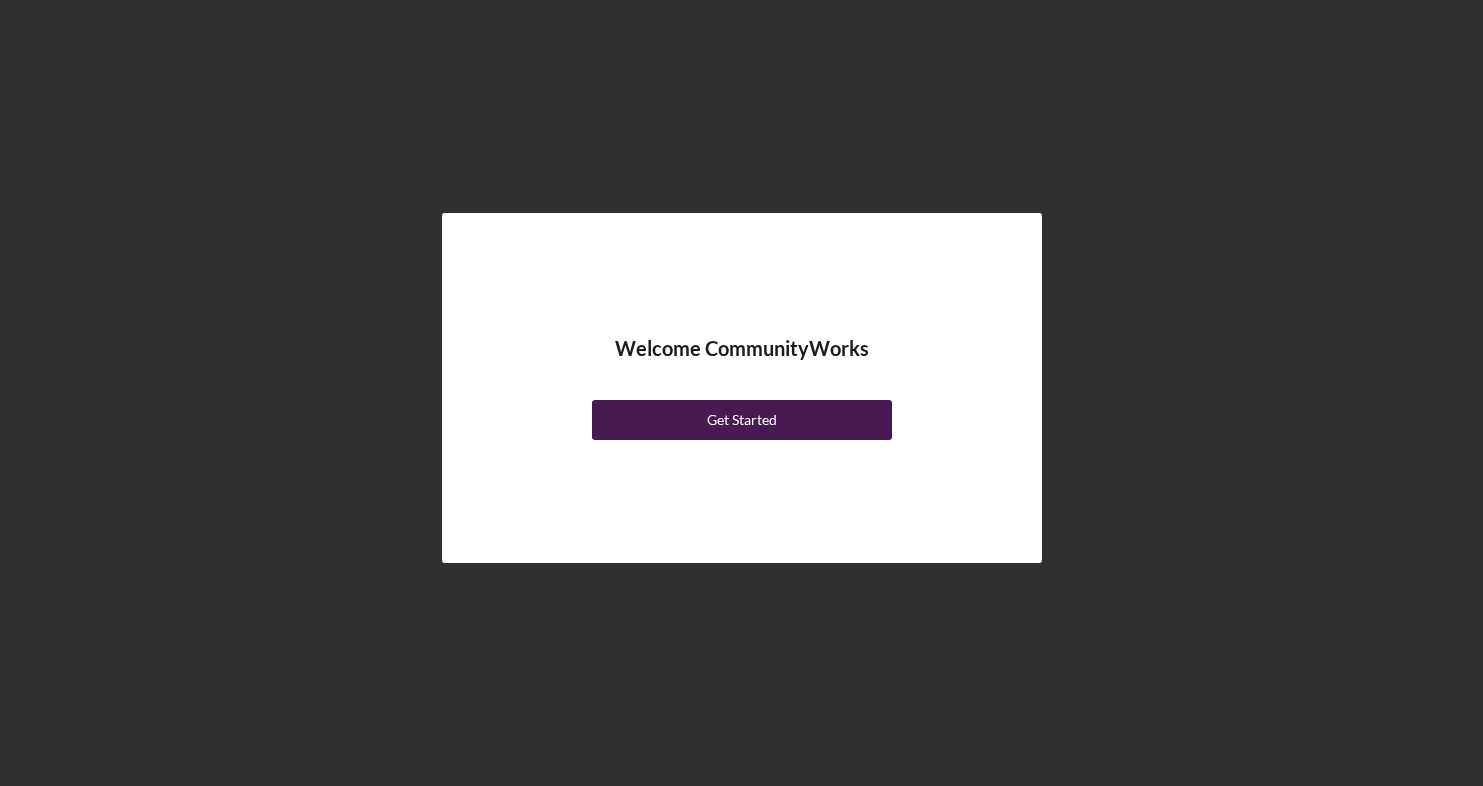 click on "Get Started" at bounding box center [742, 420] 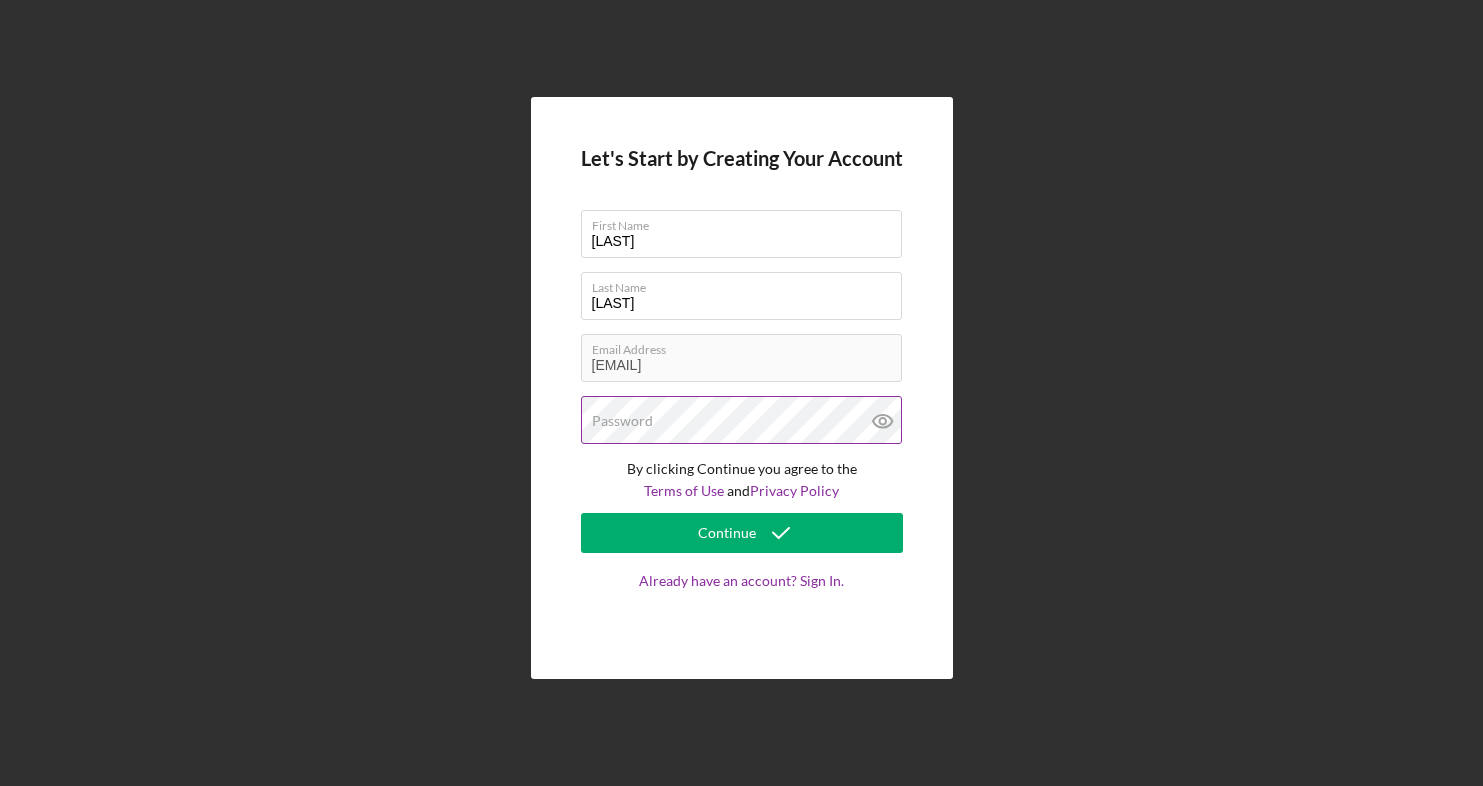 click on "Password" at bounding box center (742, 421) 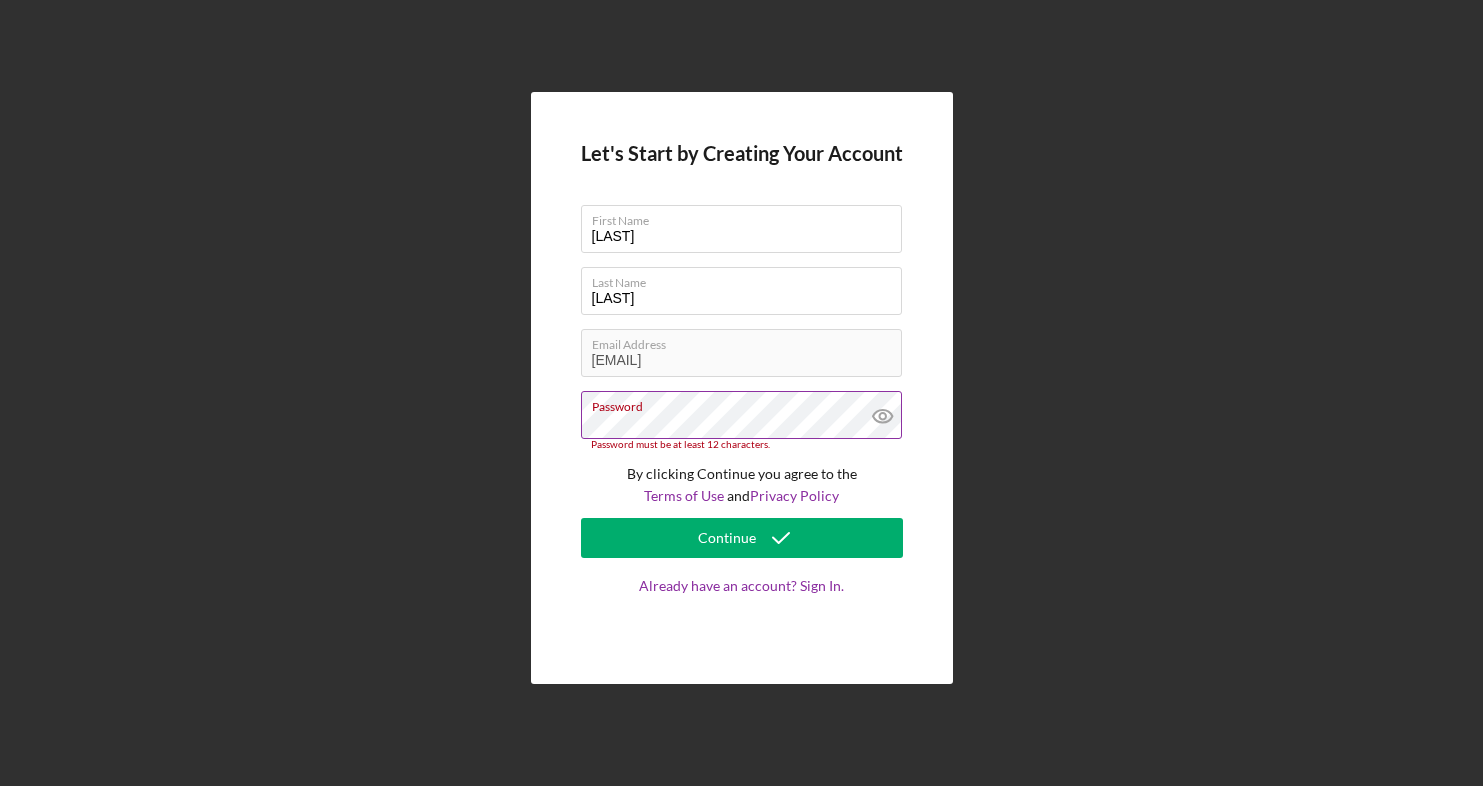click 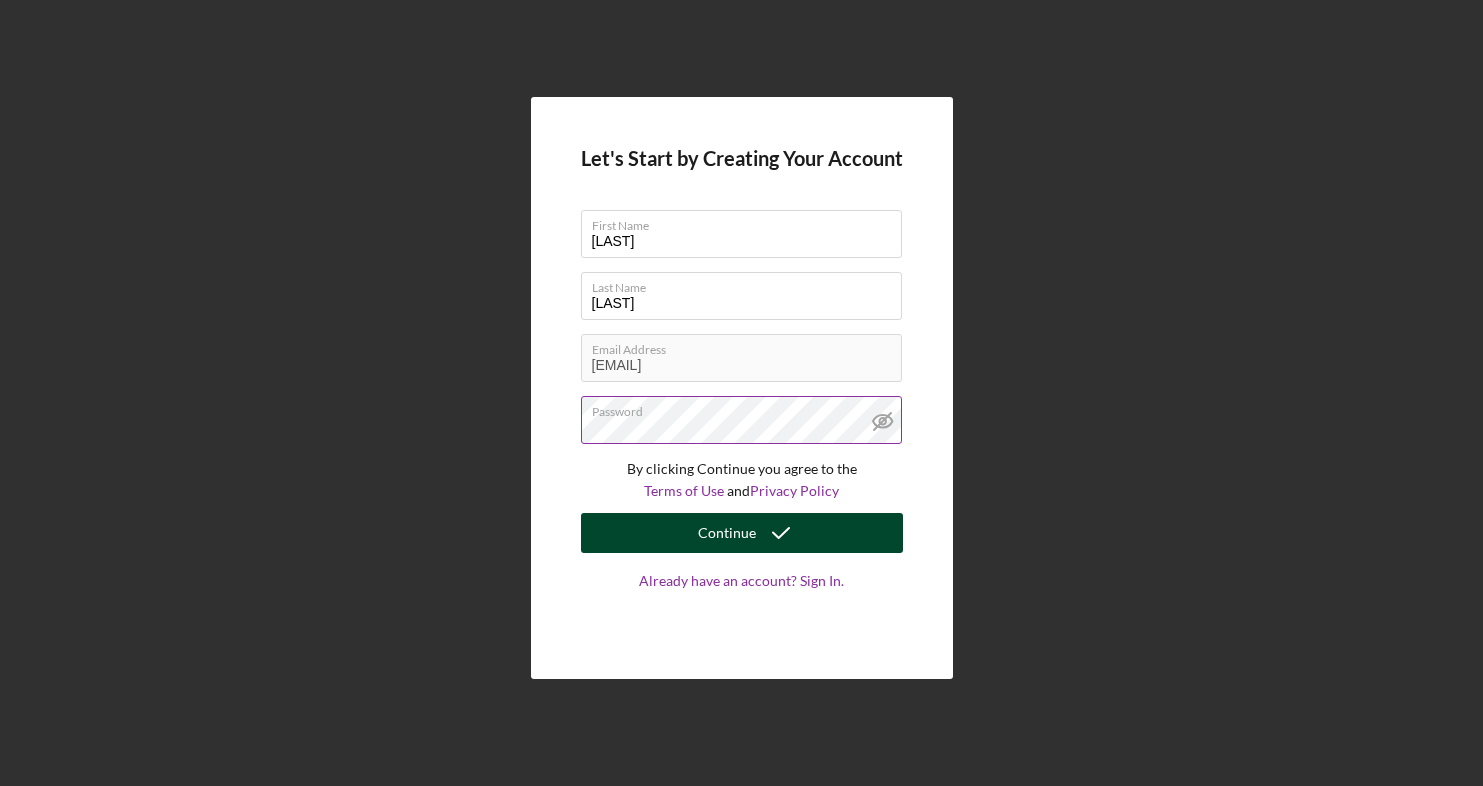 click on "Continue" at bounding box center (727, 533) 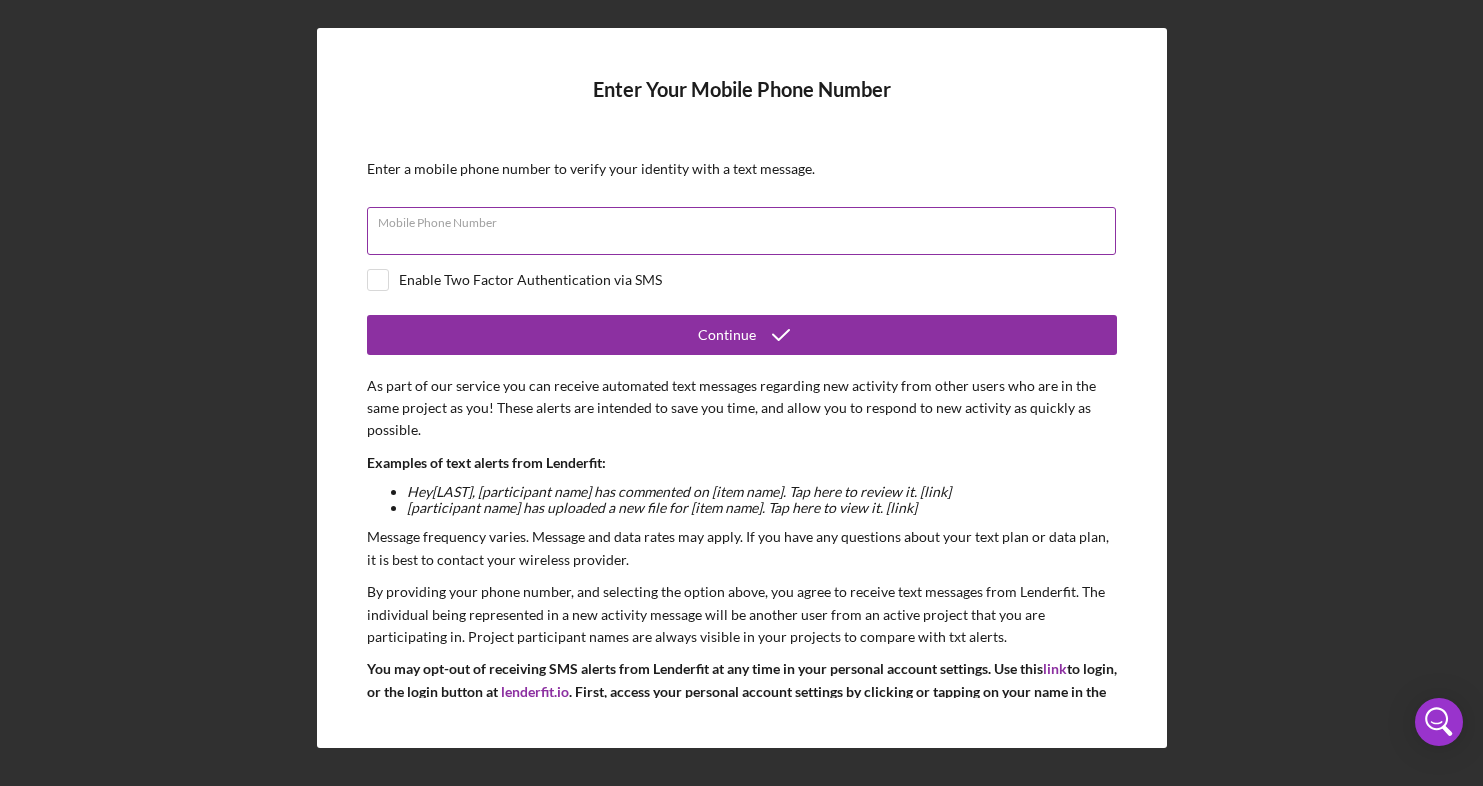 click on "Mobile Phone Number" at bounding box center (741, 231) 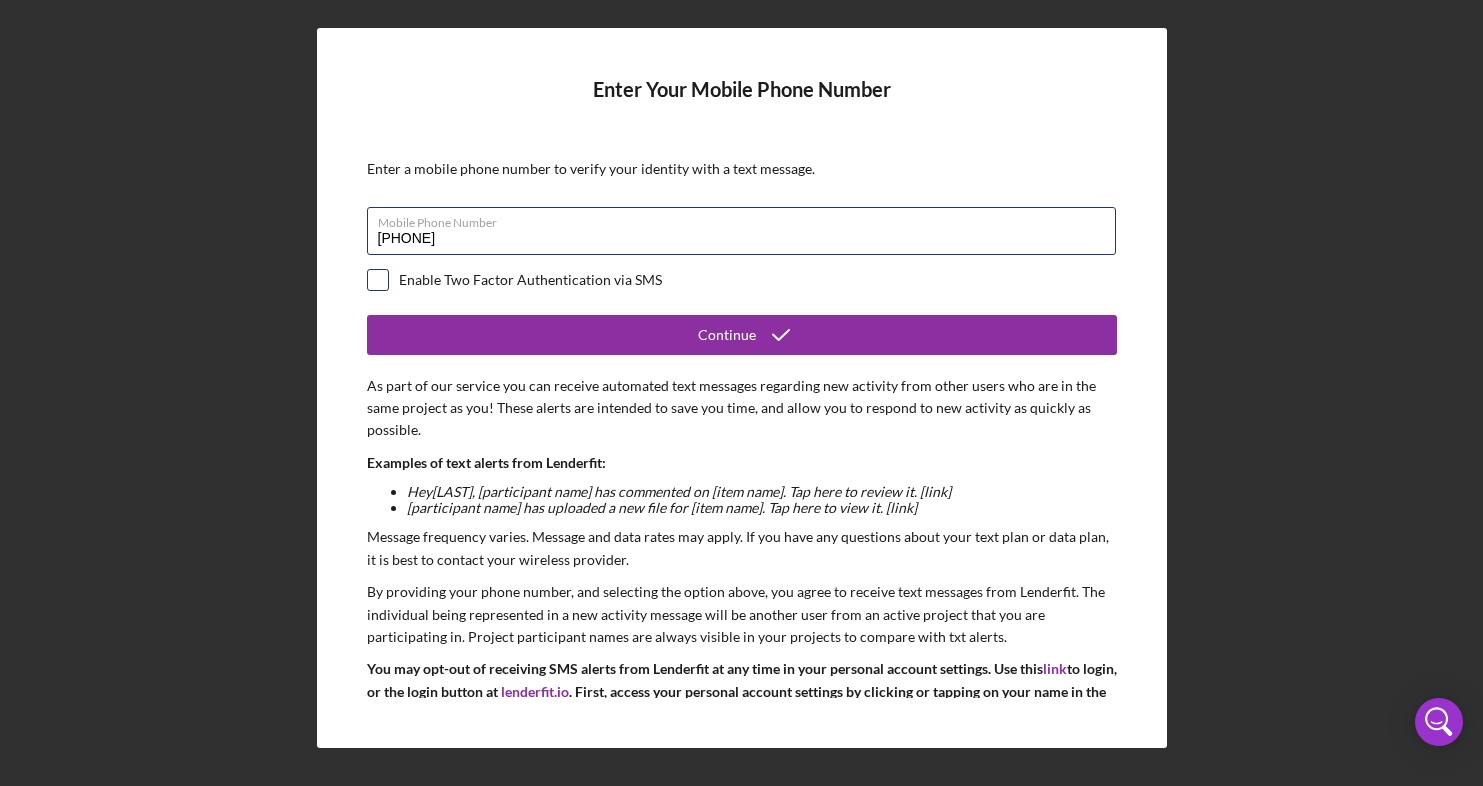 type on "(864) 504-9542" 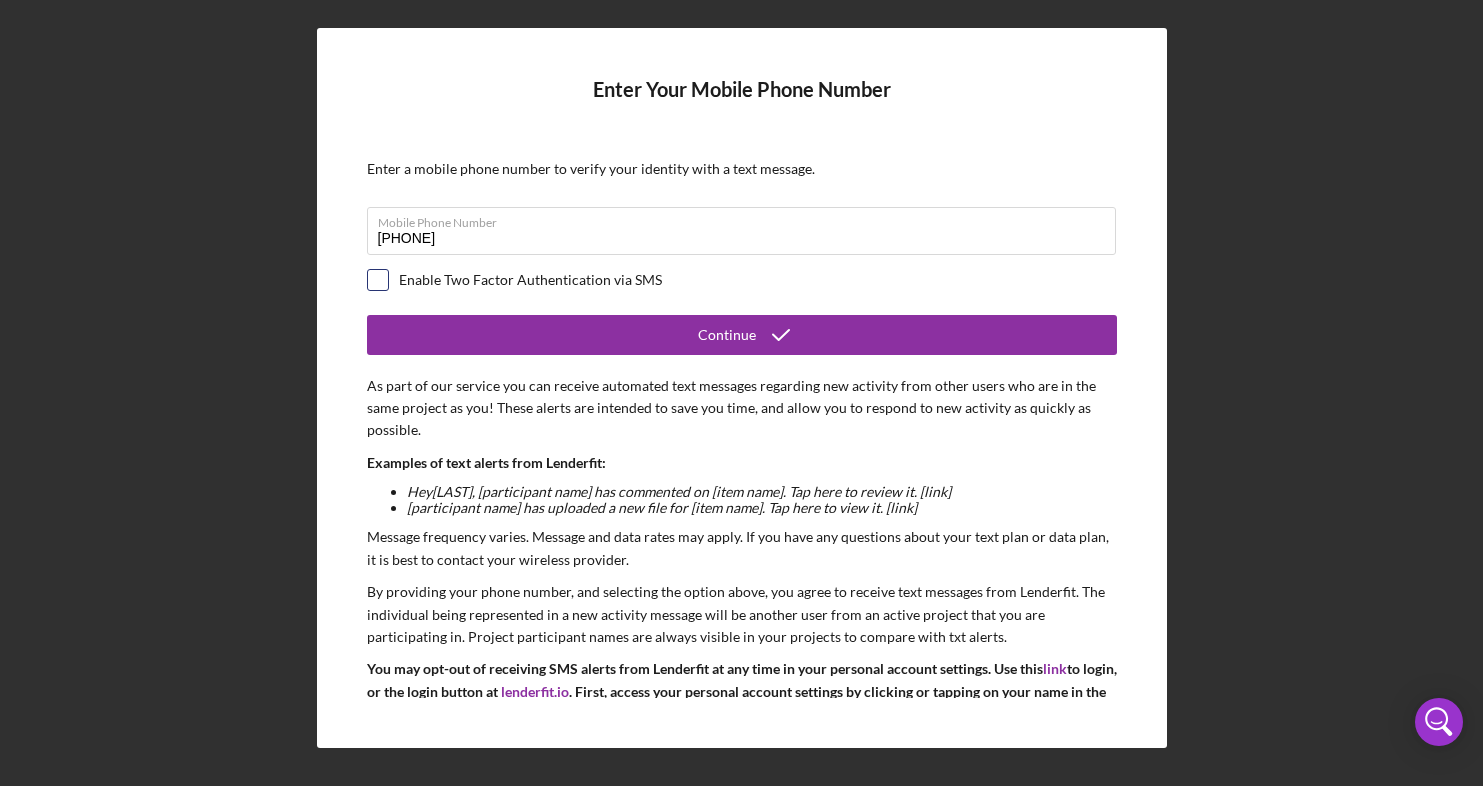 click at bounding box center (378, 280) 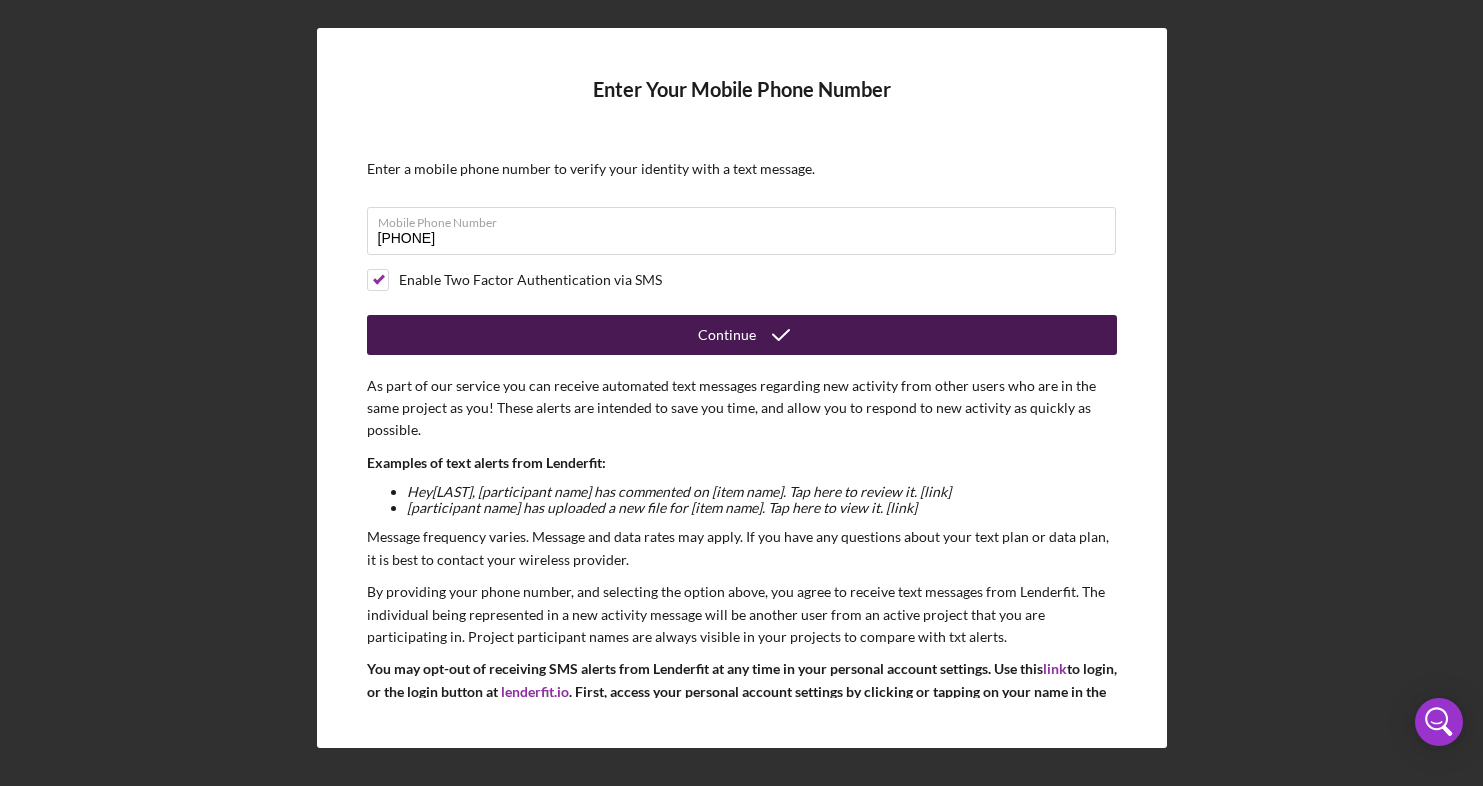 click on "Continue" at bounding box center [742, 335] 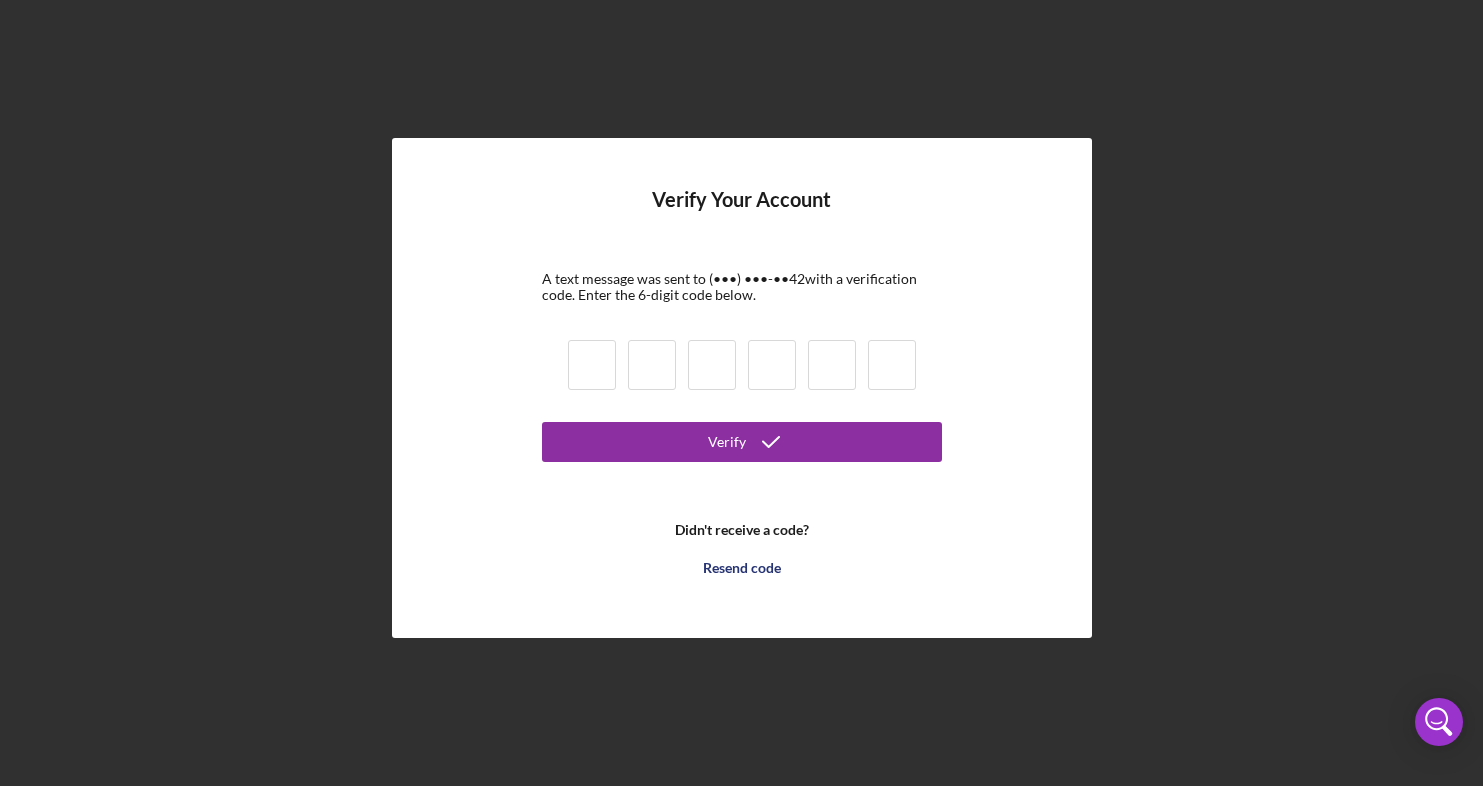 click at bounding box center [742, 368] 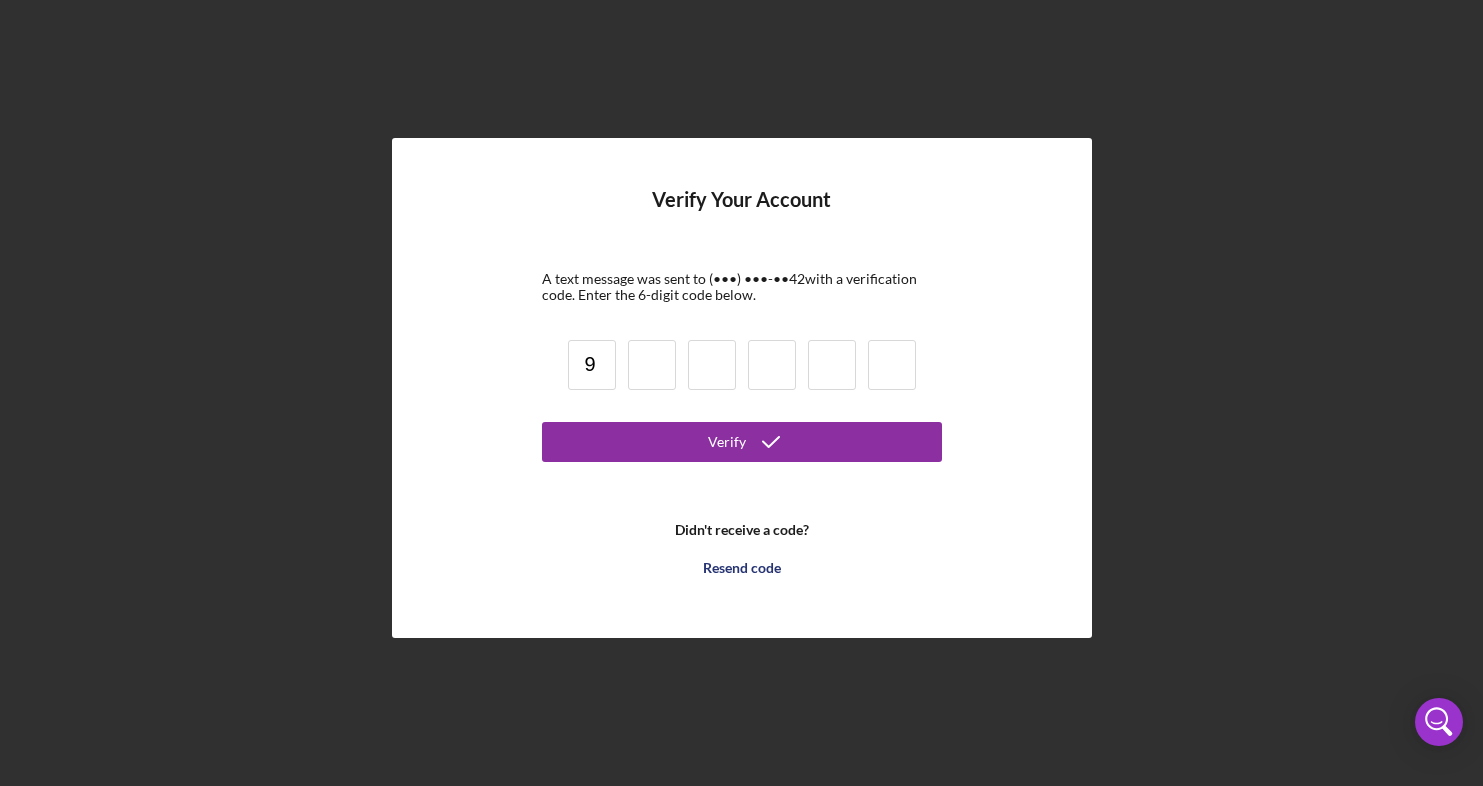 type on "9" 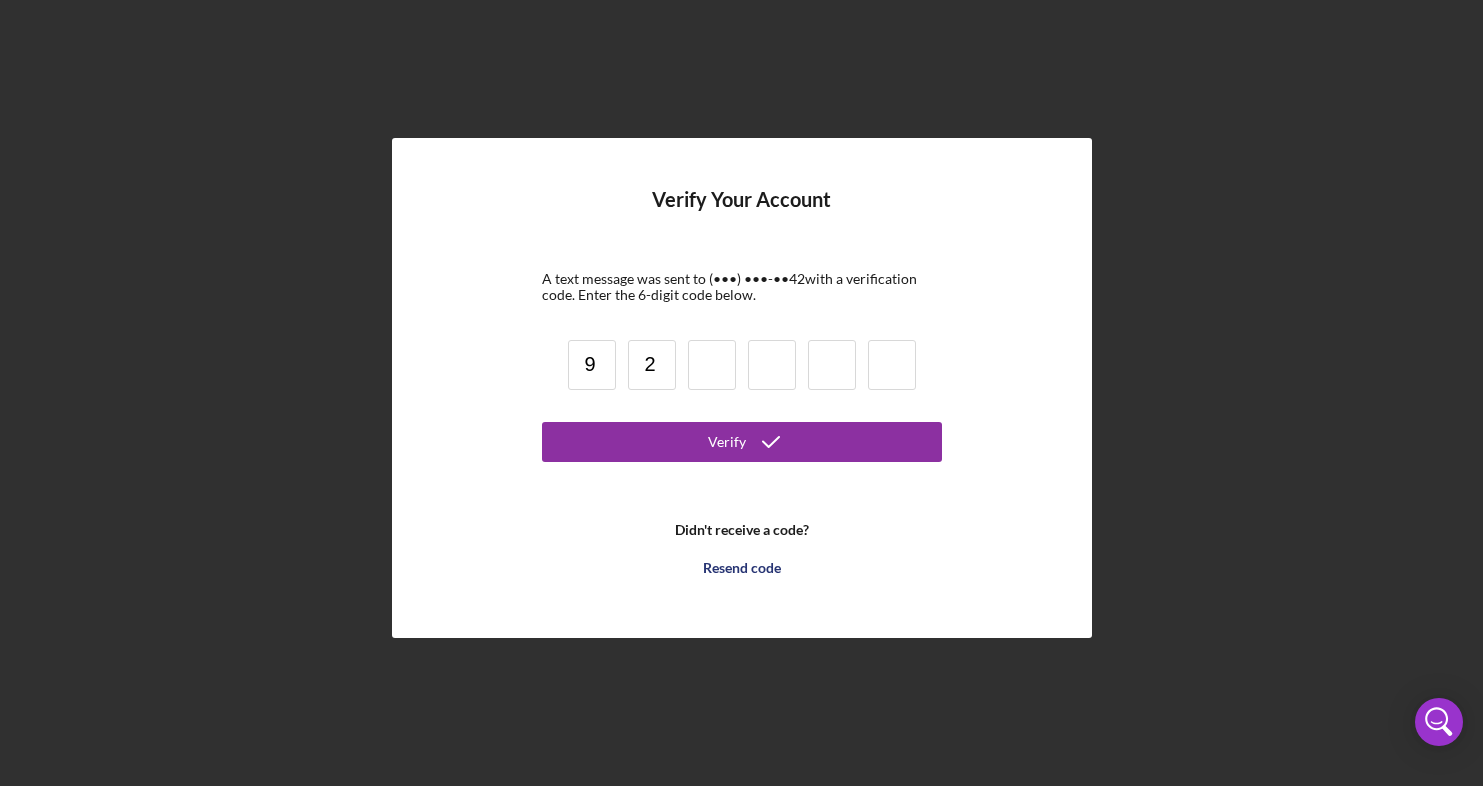 type on "2" 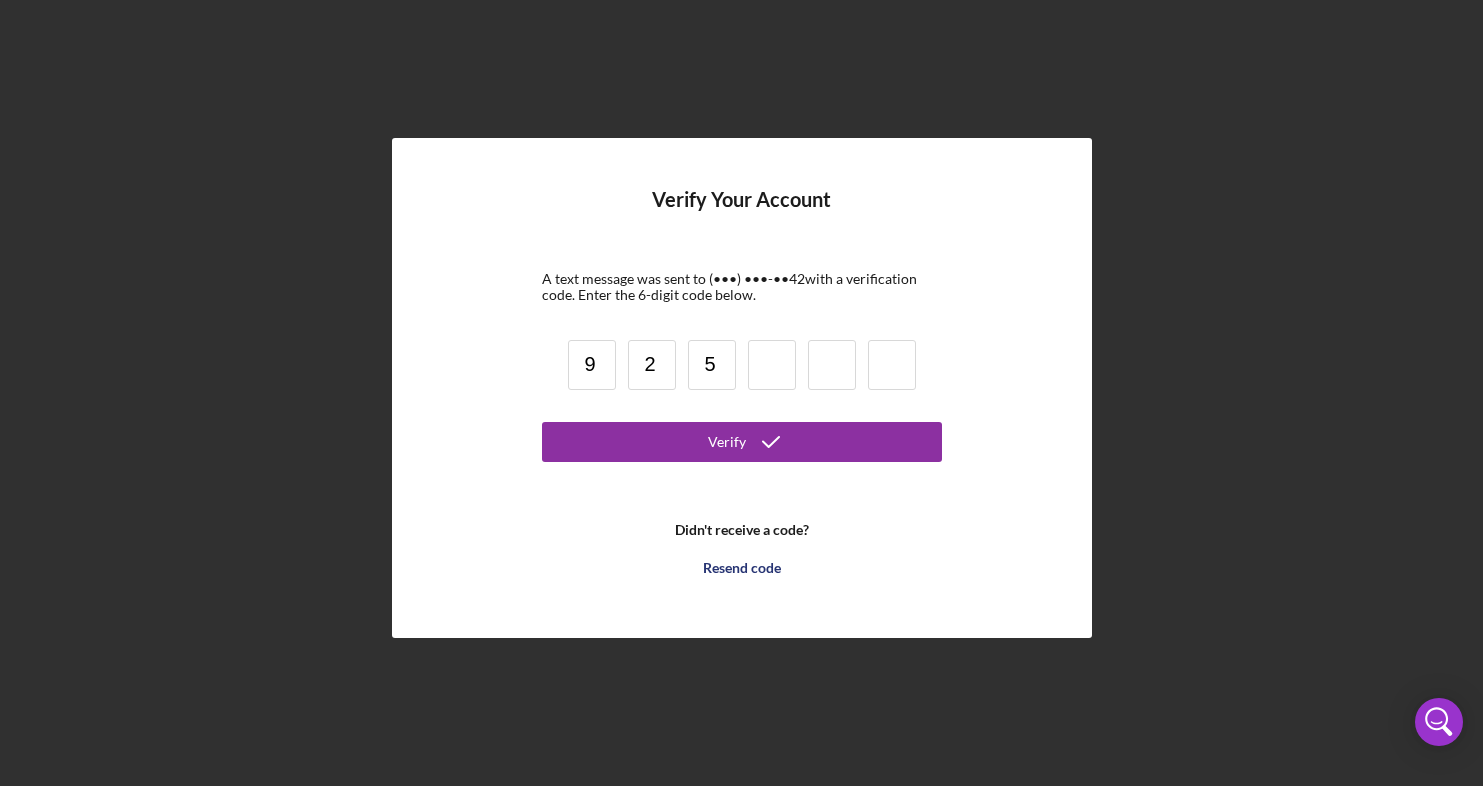 type on "5" 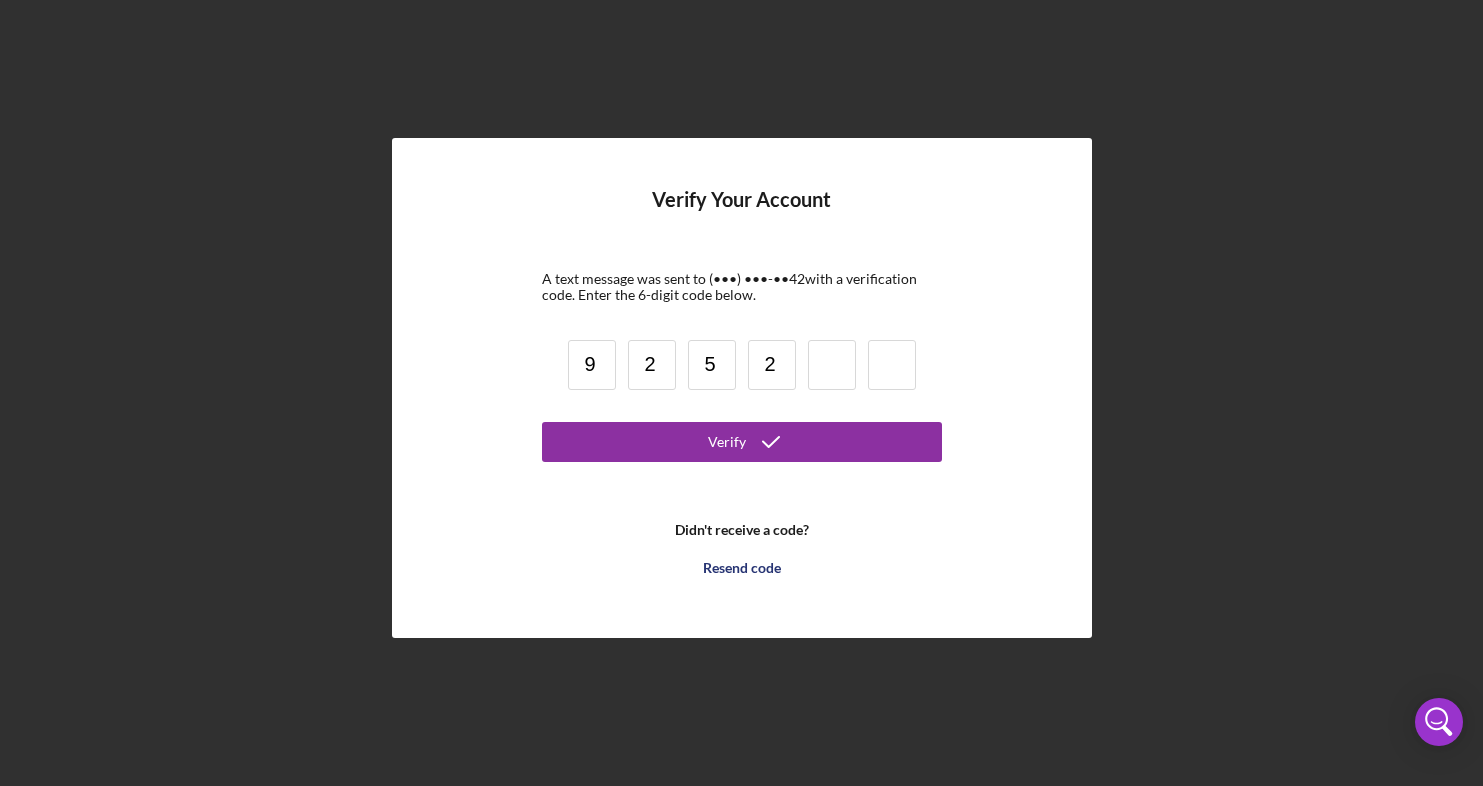 type on "2" 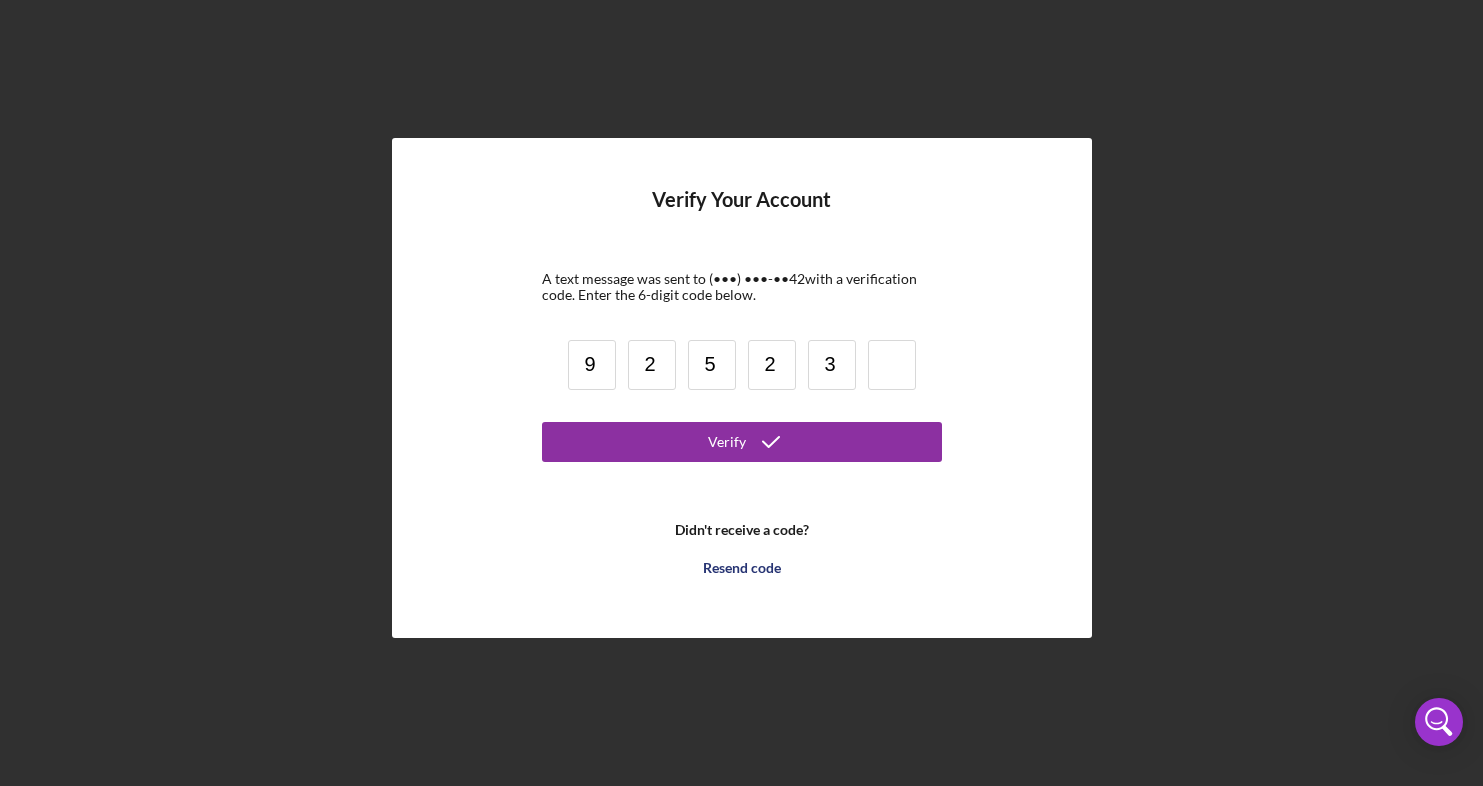 type on "3" 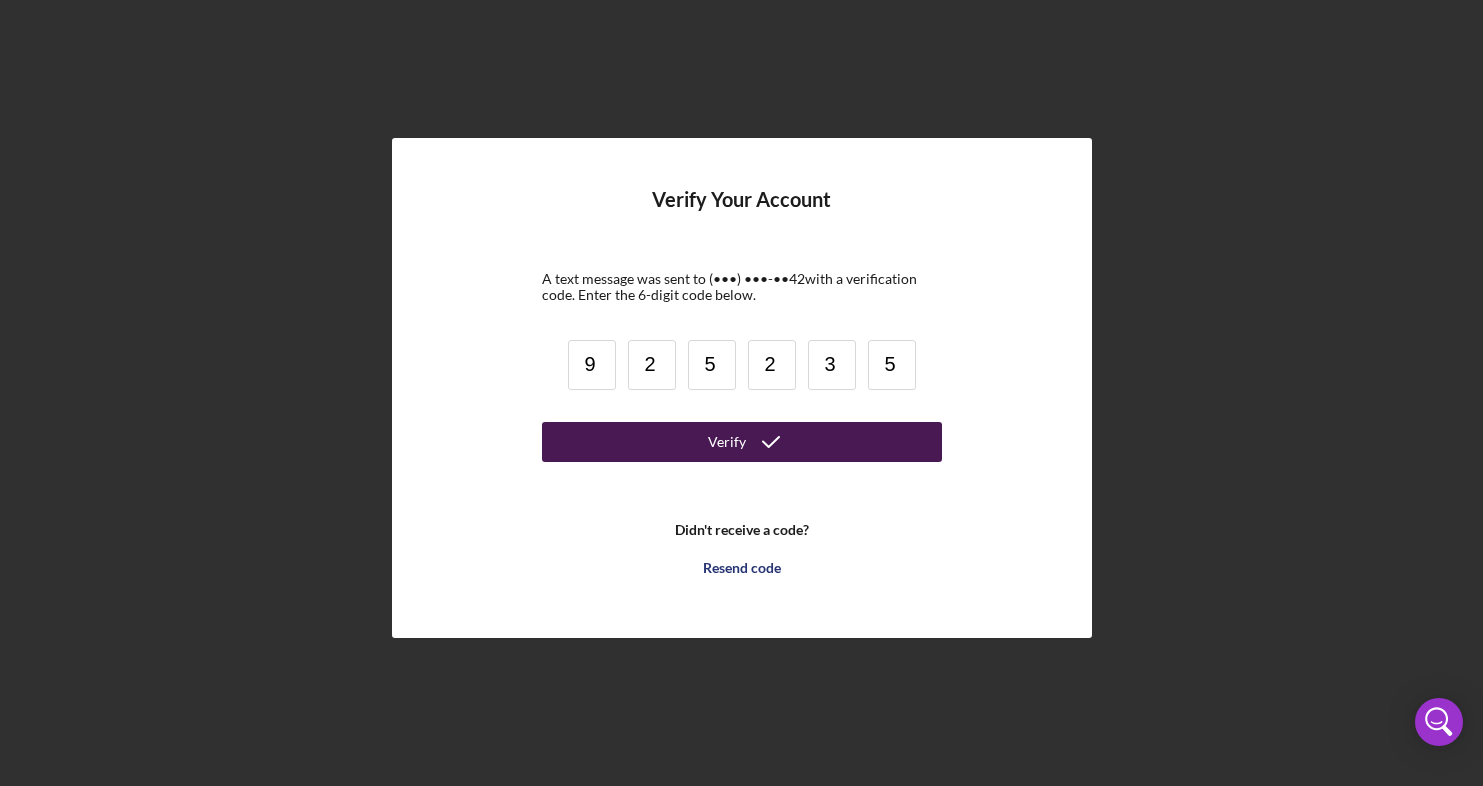 type on "5" 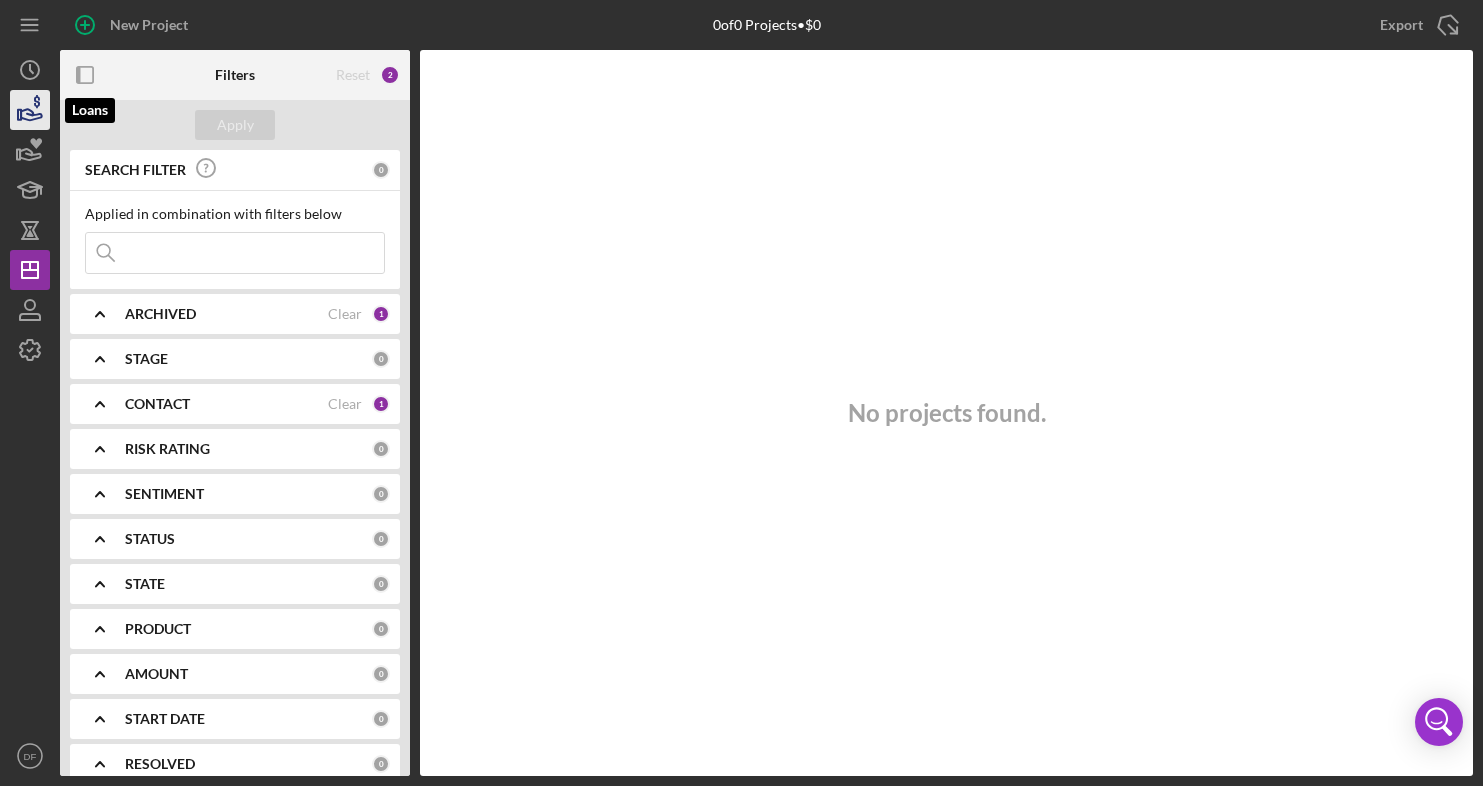 click 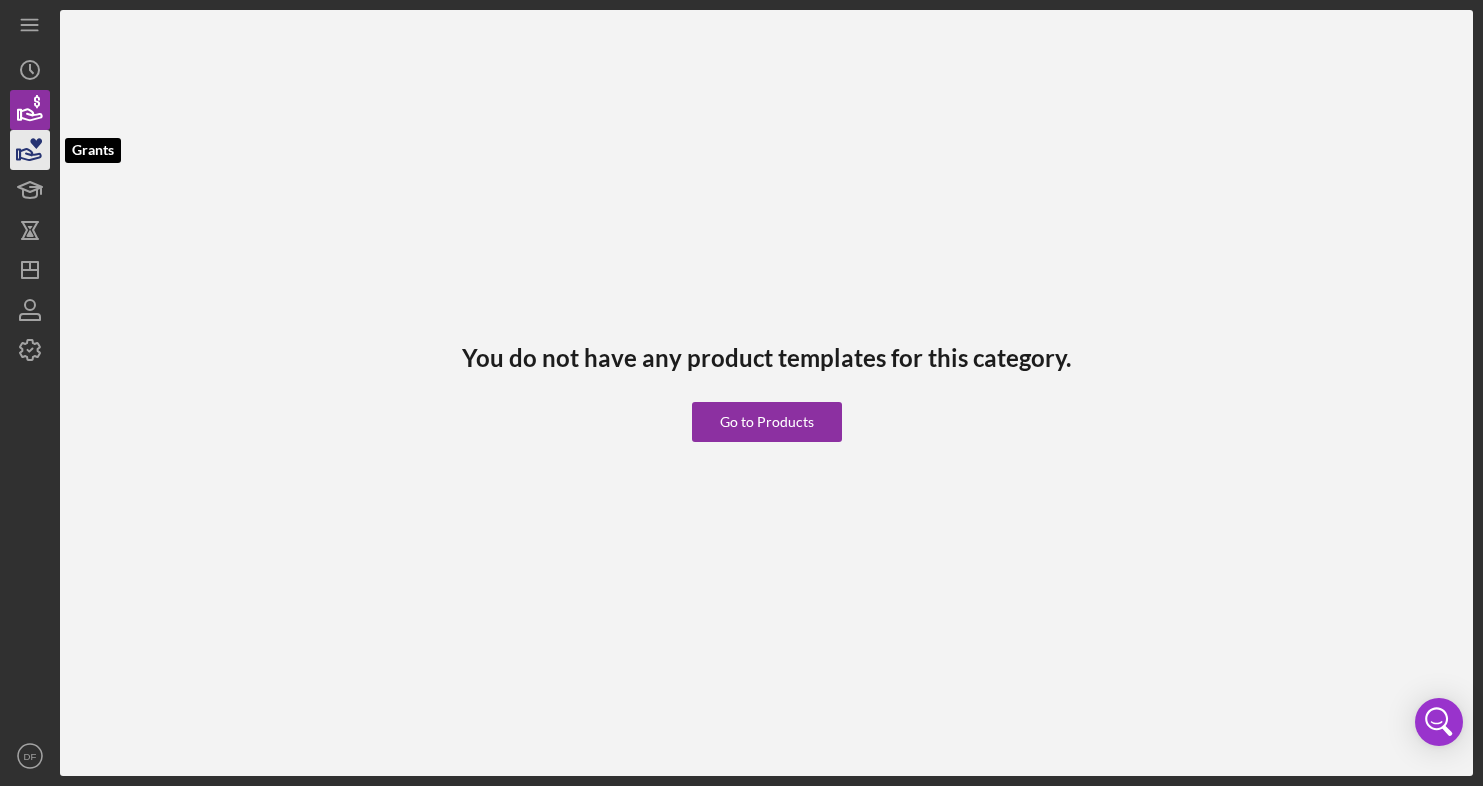 click 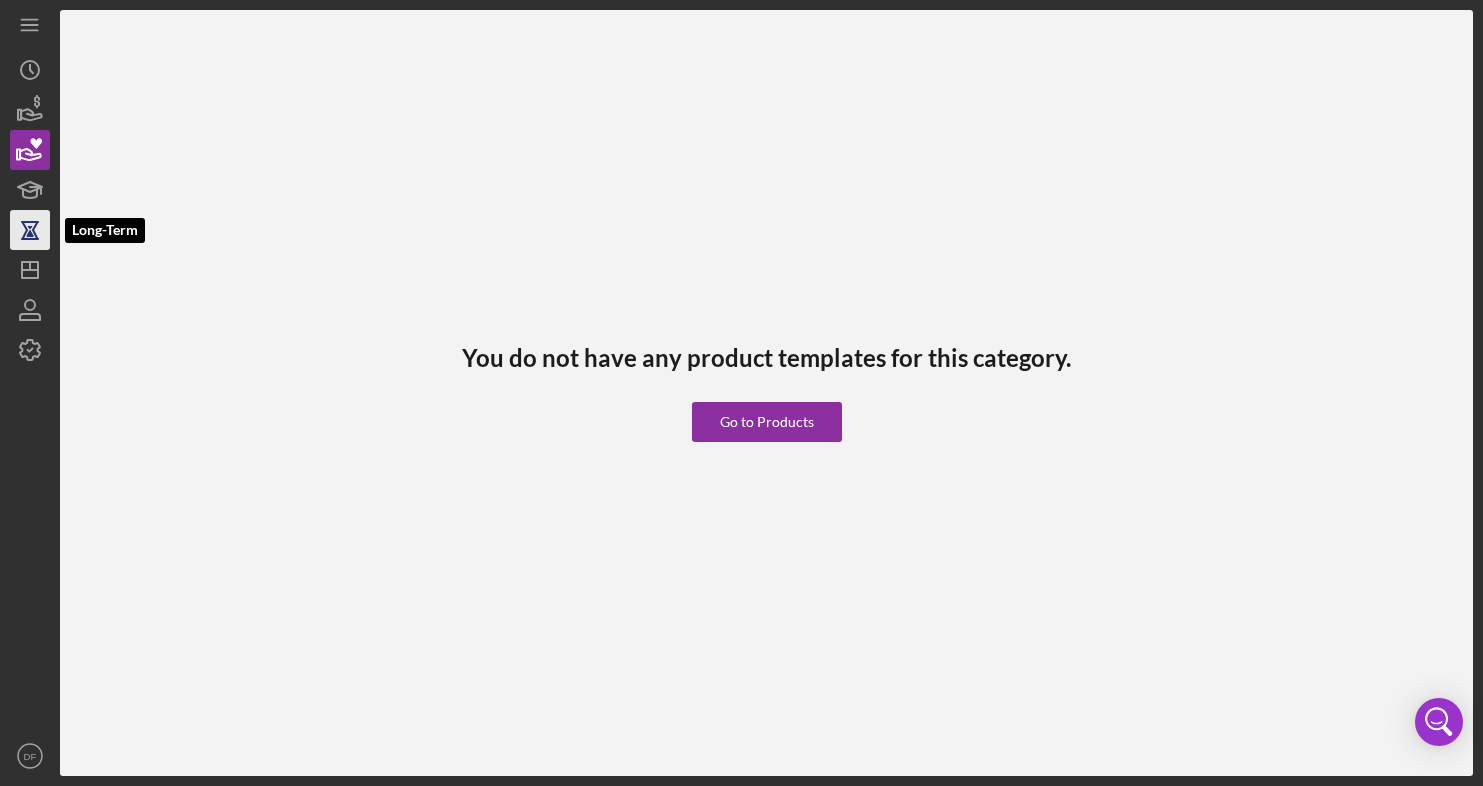 click 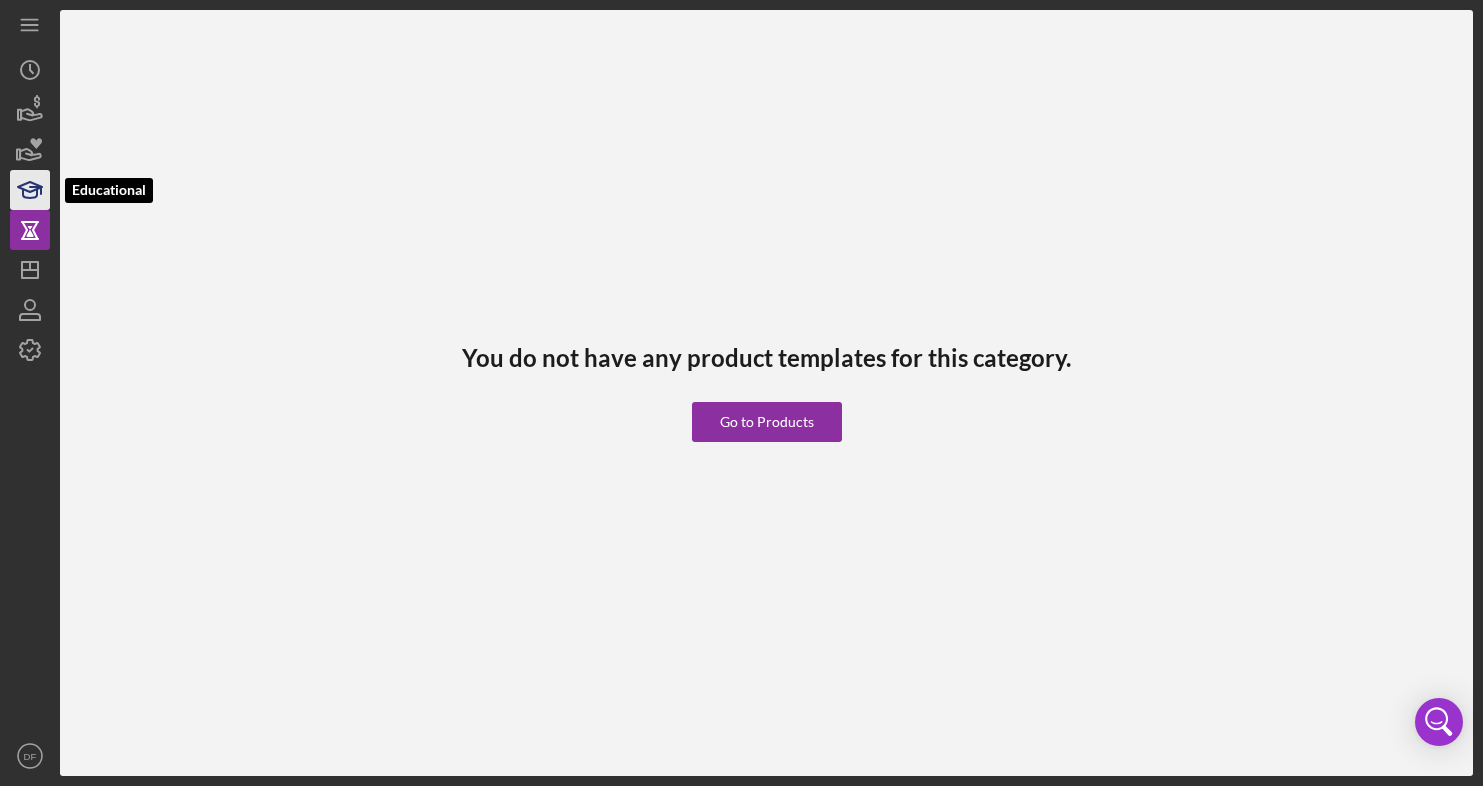 click 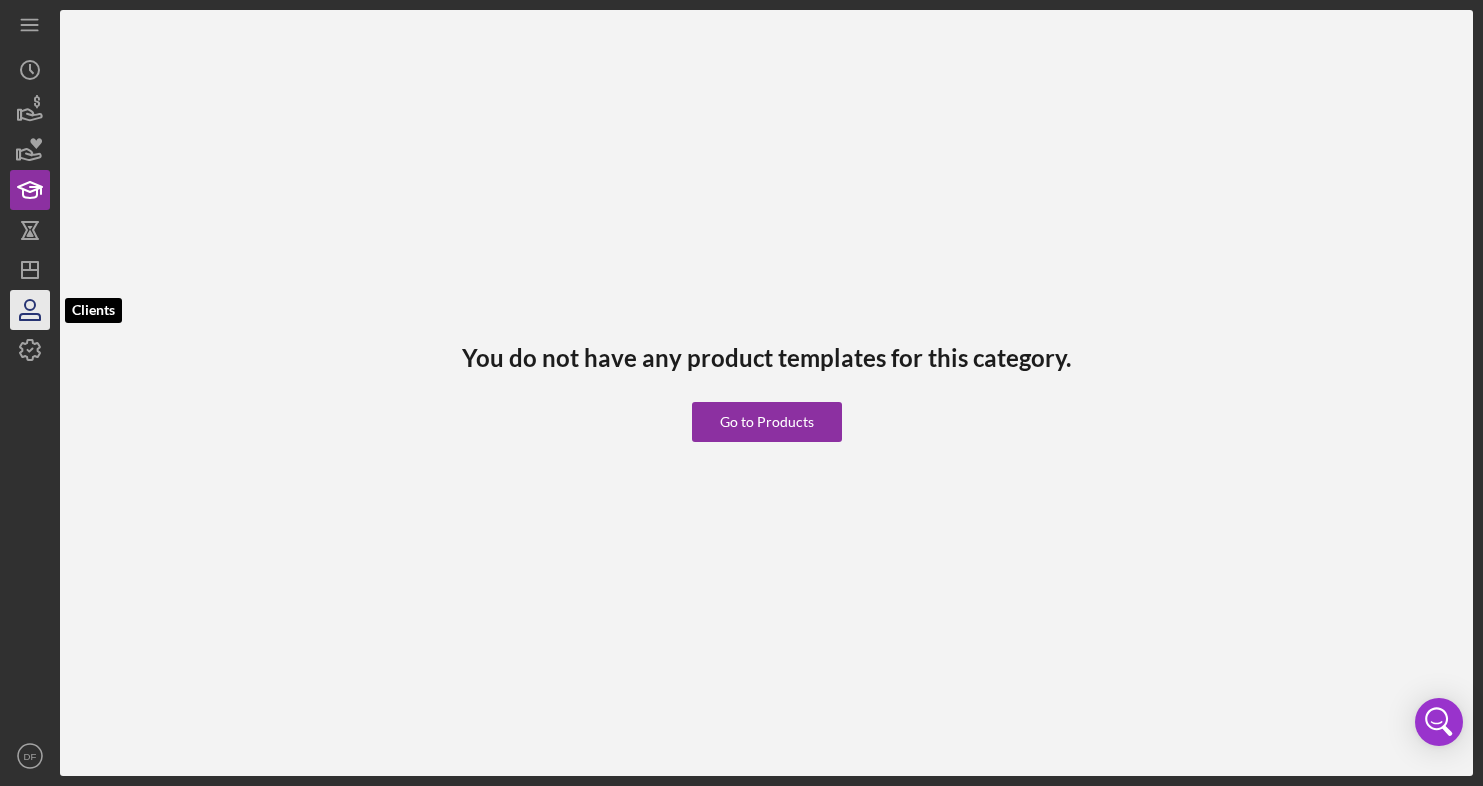 click 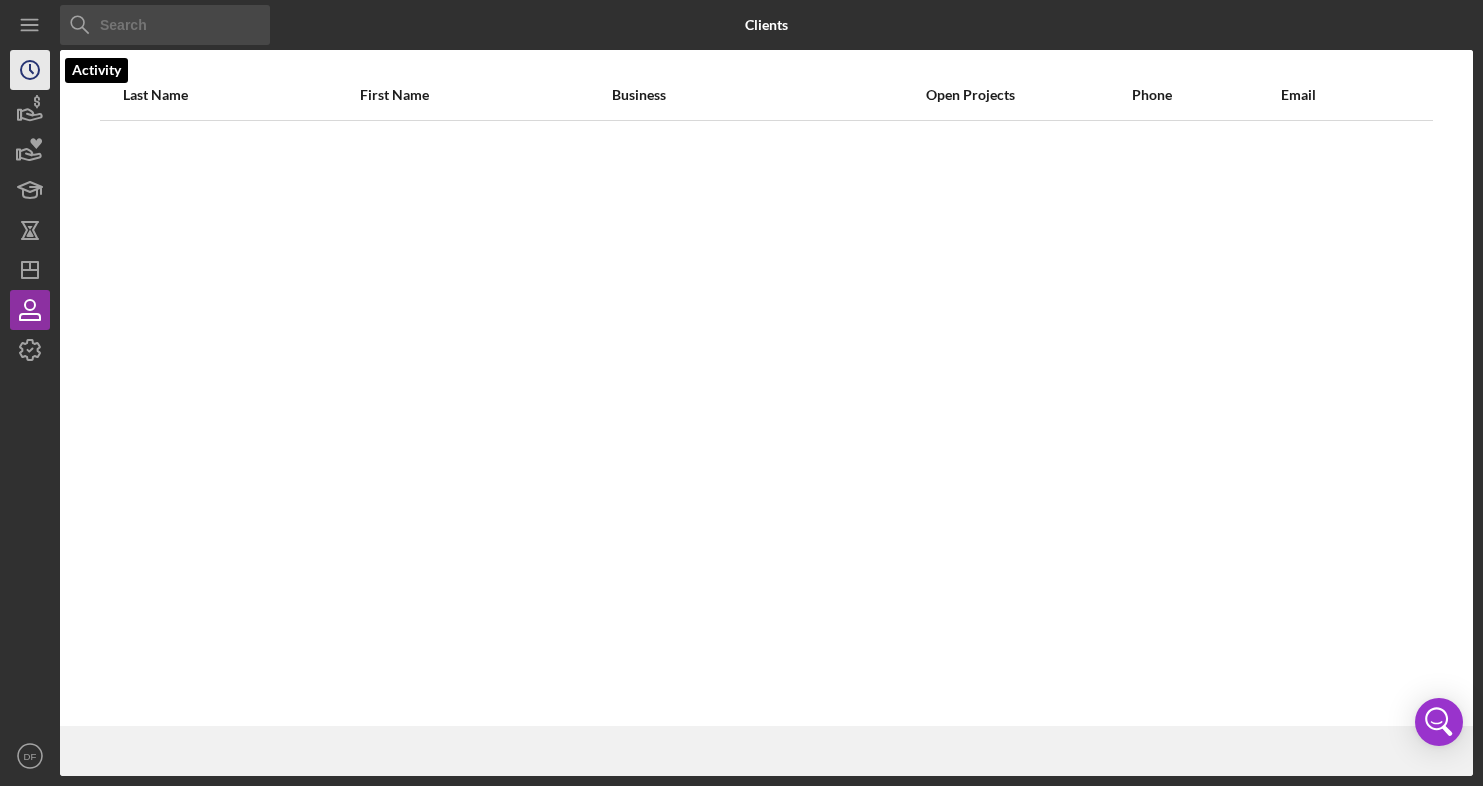 click on "Icon/History" 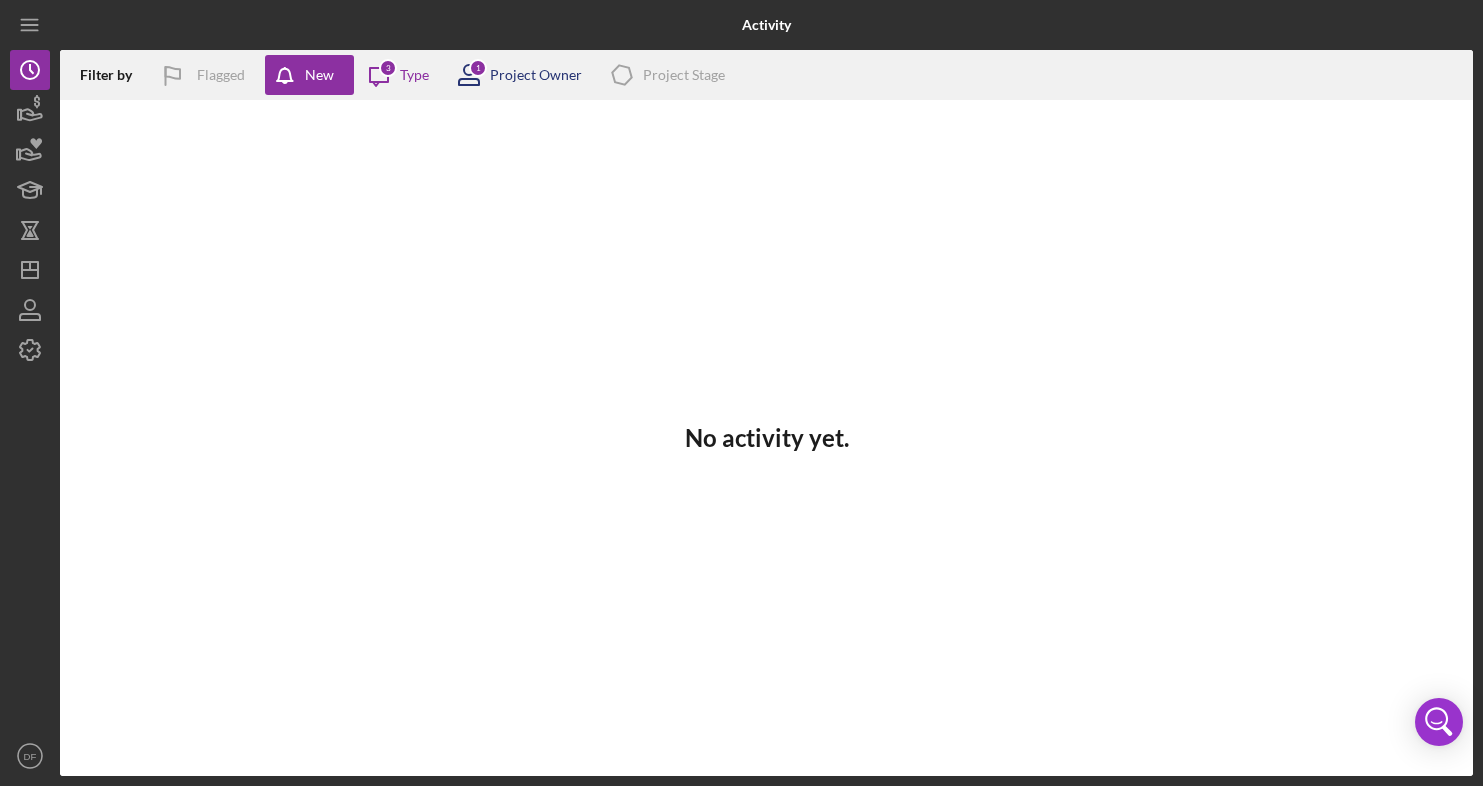 click on "Project Owner" at bounding box center (536, 75) 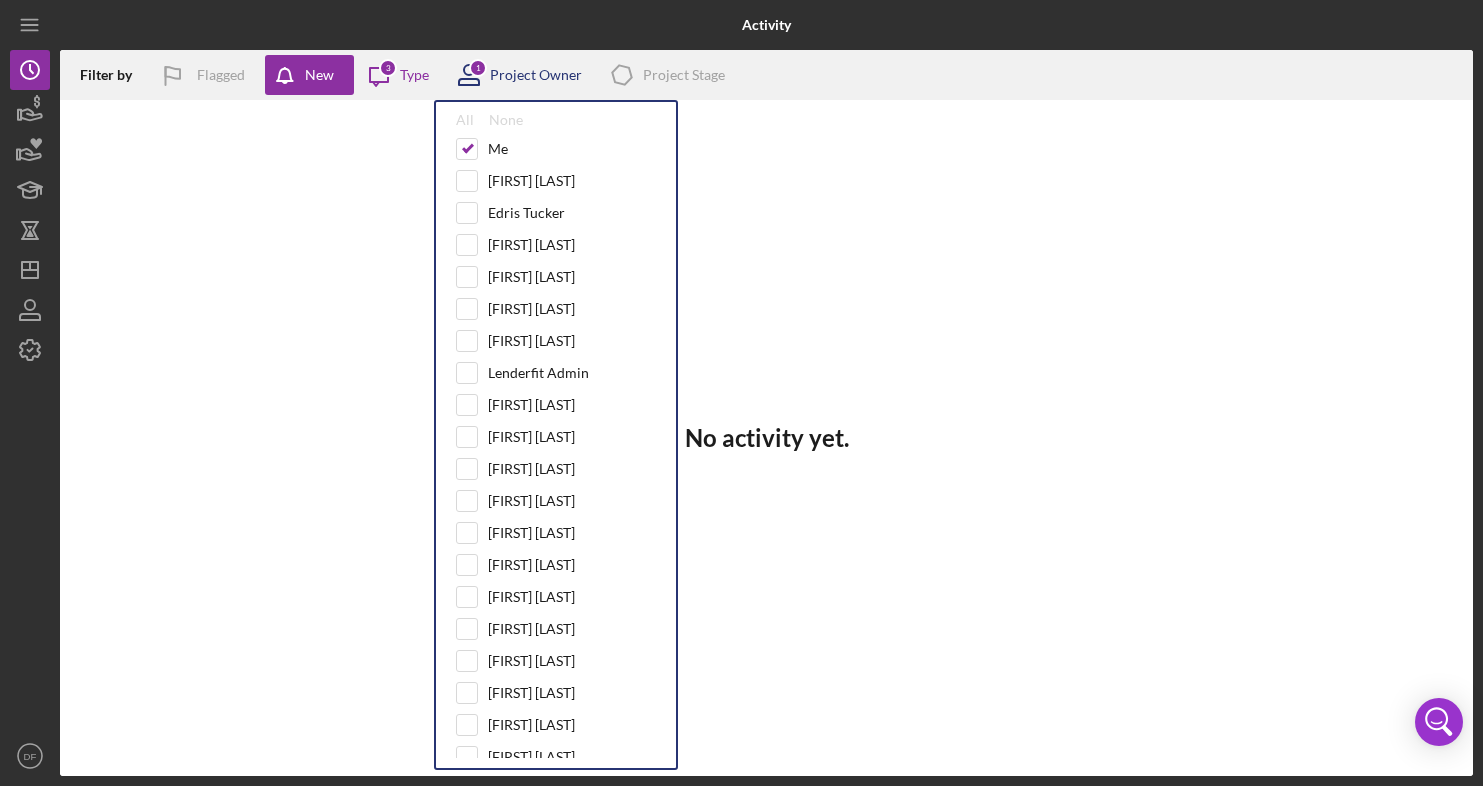click on "Project Owner" at bounding box center [536, 75] 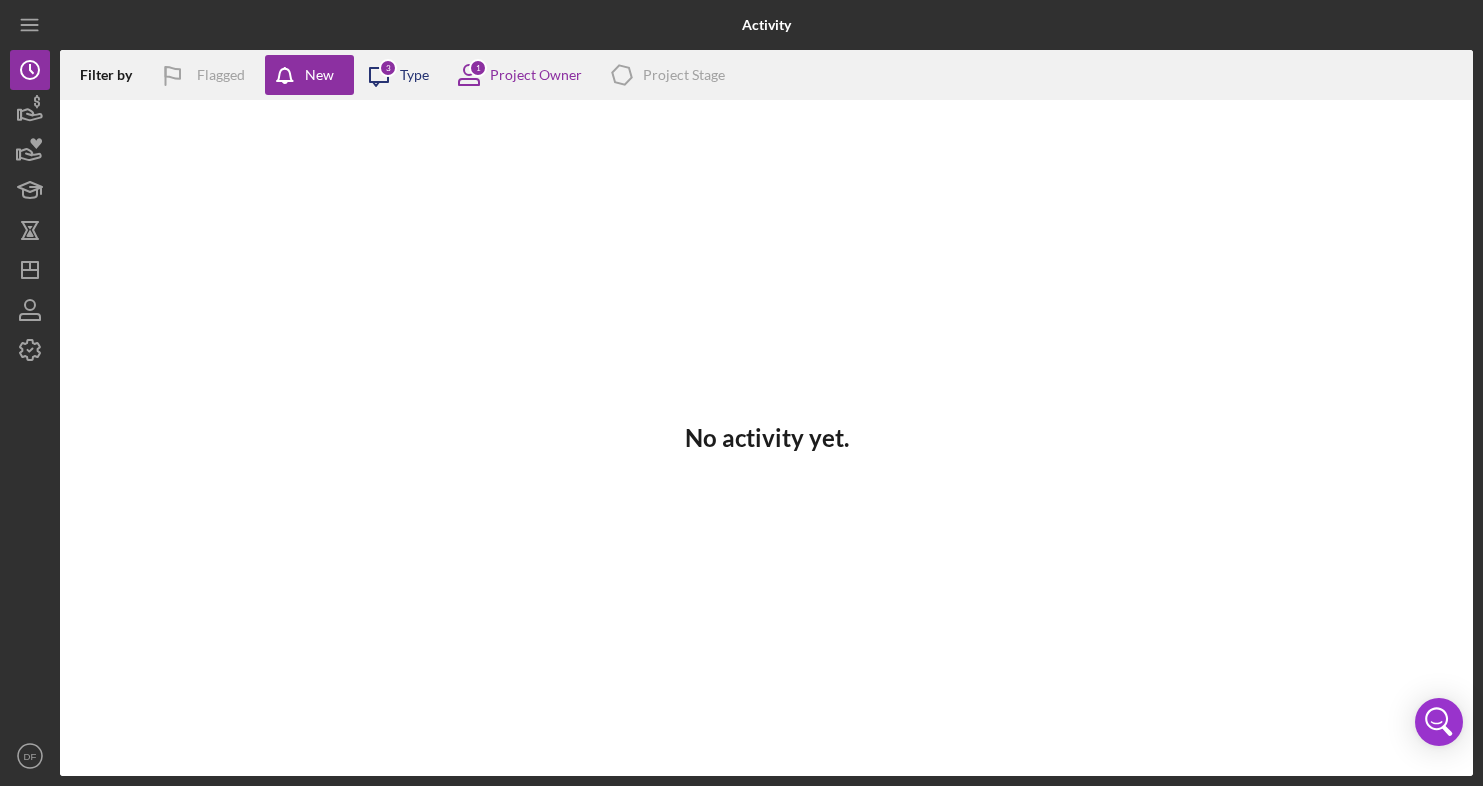 click 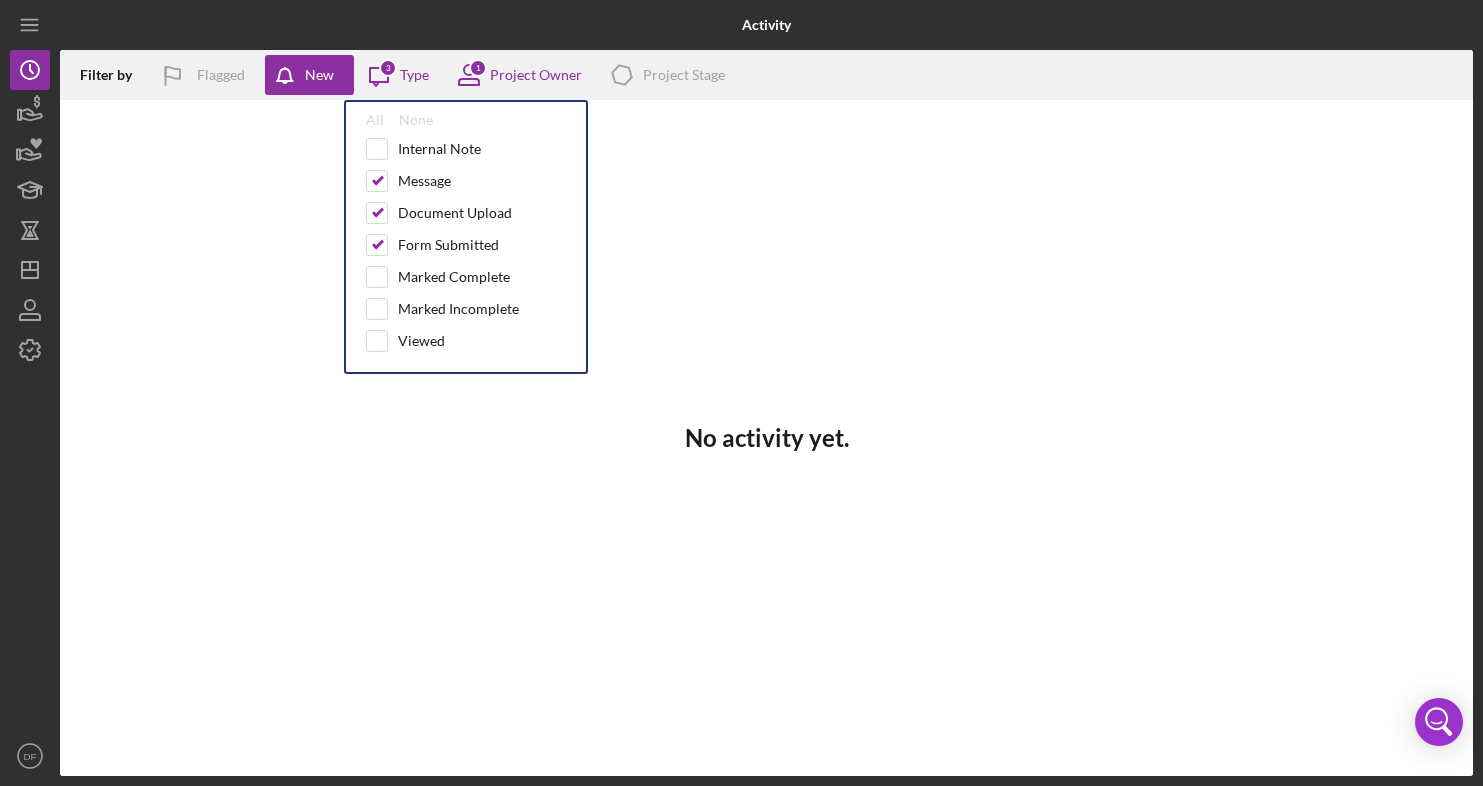 click on "No activity yet." at bounding box center [766, 438] 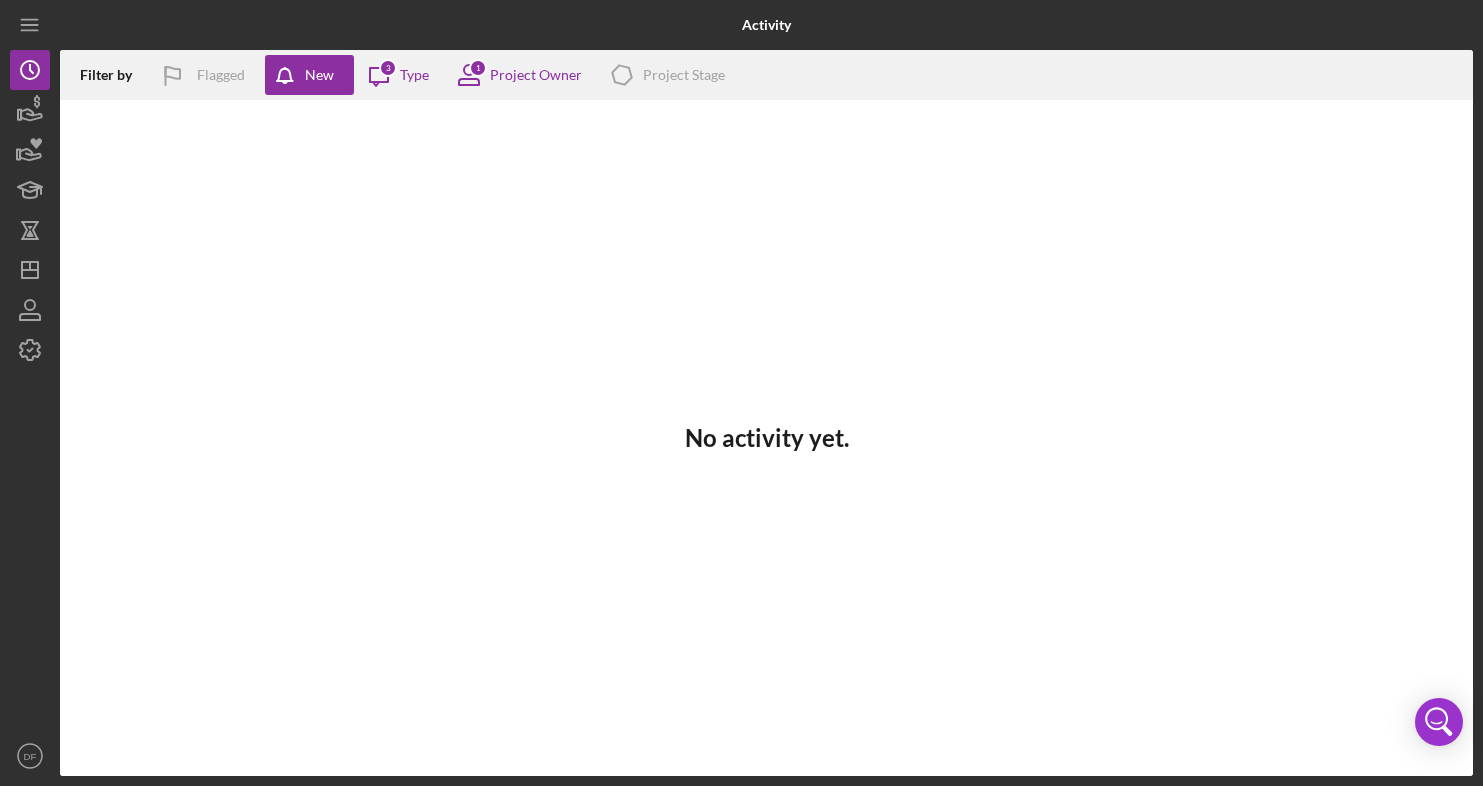 click on "No activity yet." at bounding box center [766, 438] 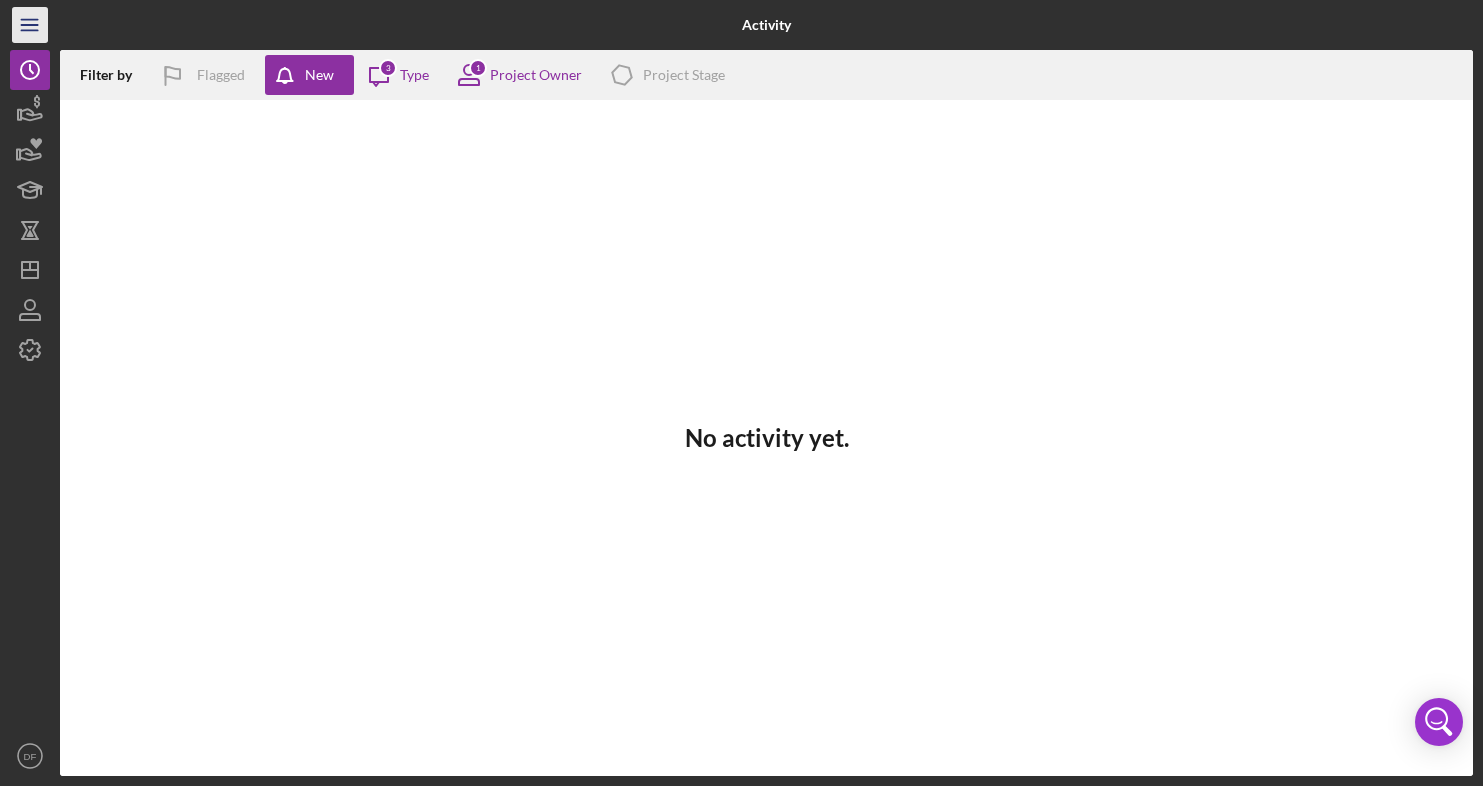 click on "Icon/Menu" 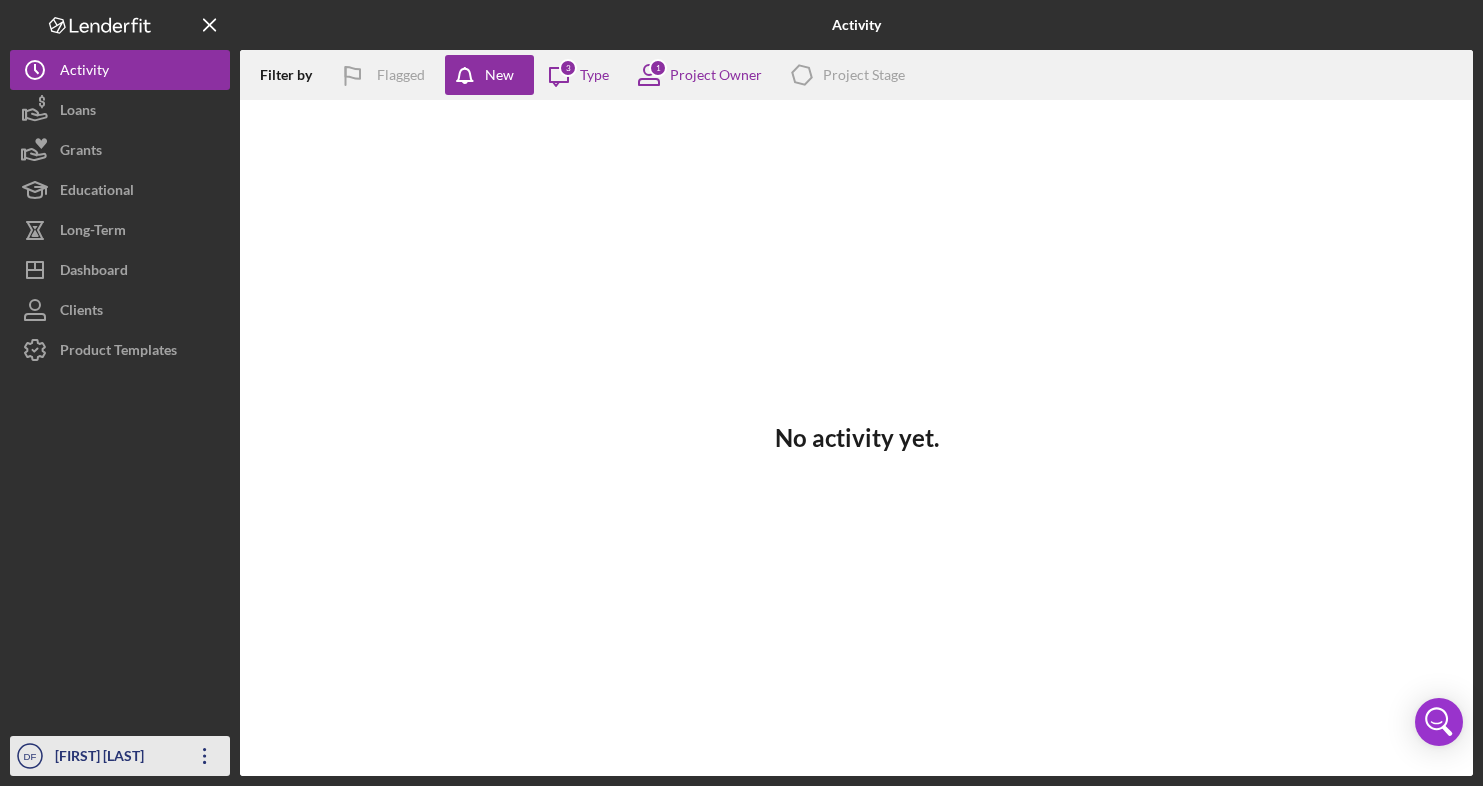click on "DF" 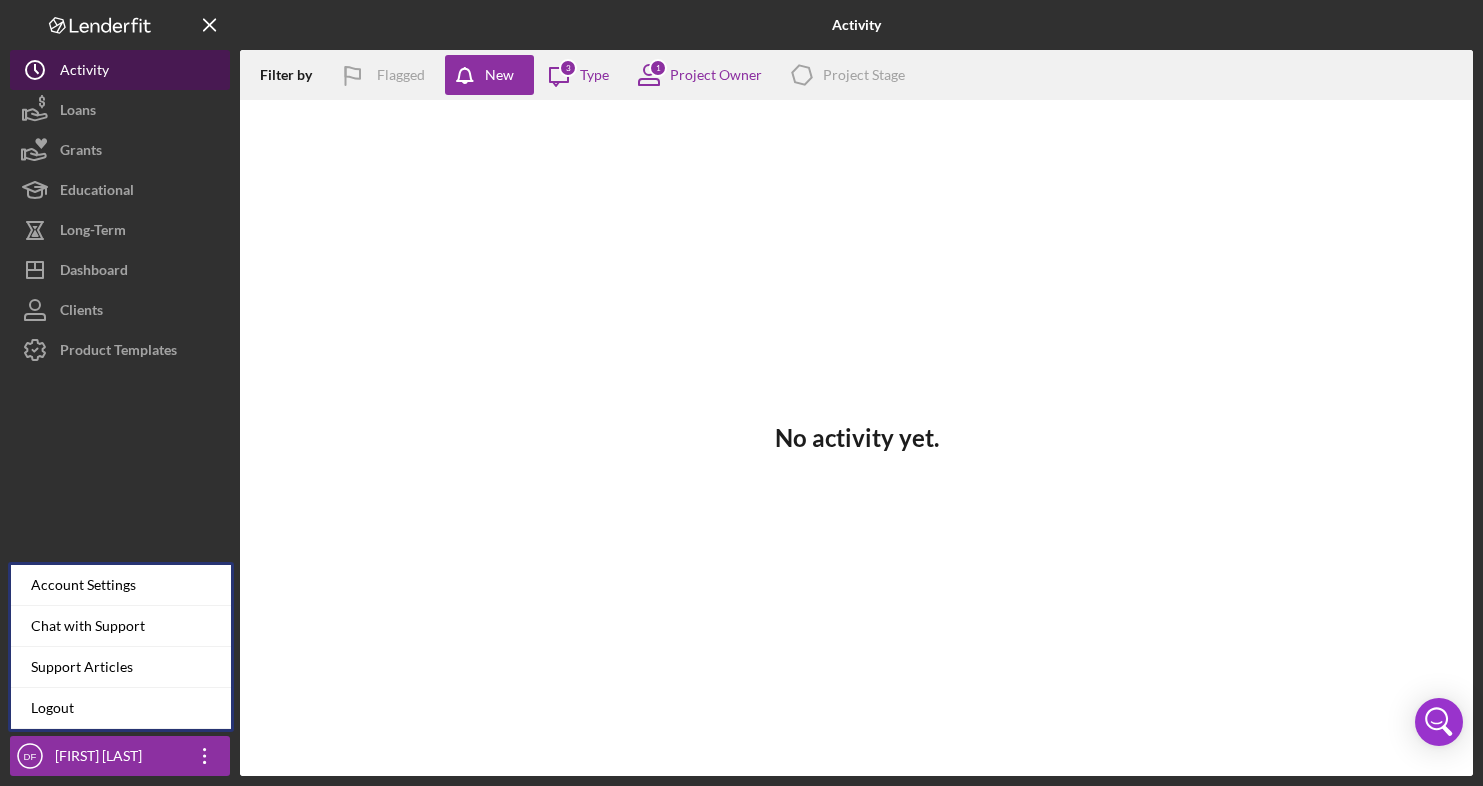 click on "Icon/History Activity" at bounding box center (120, 70) 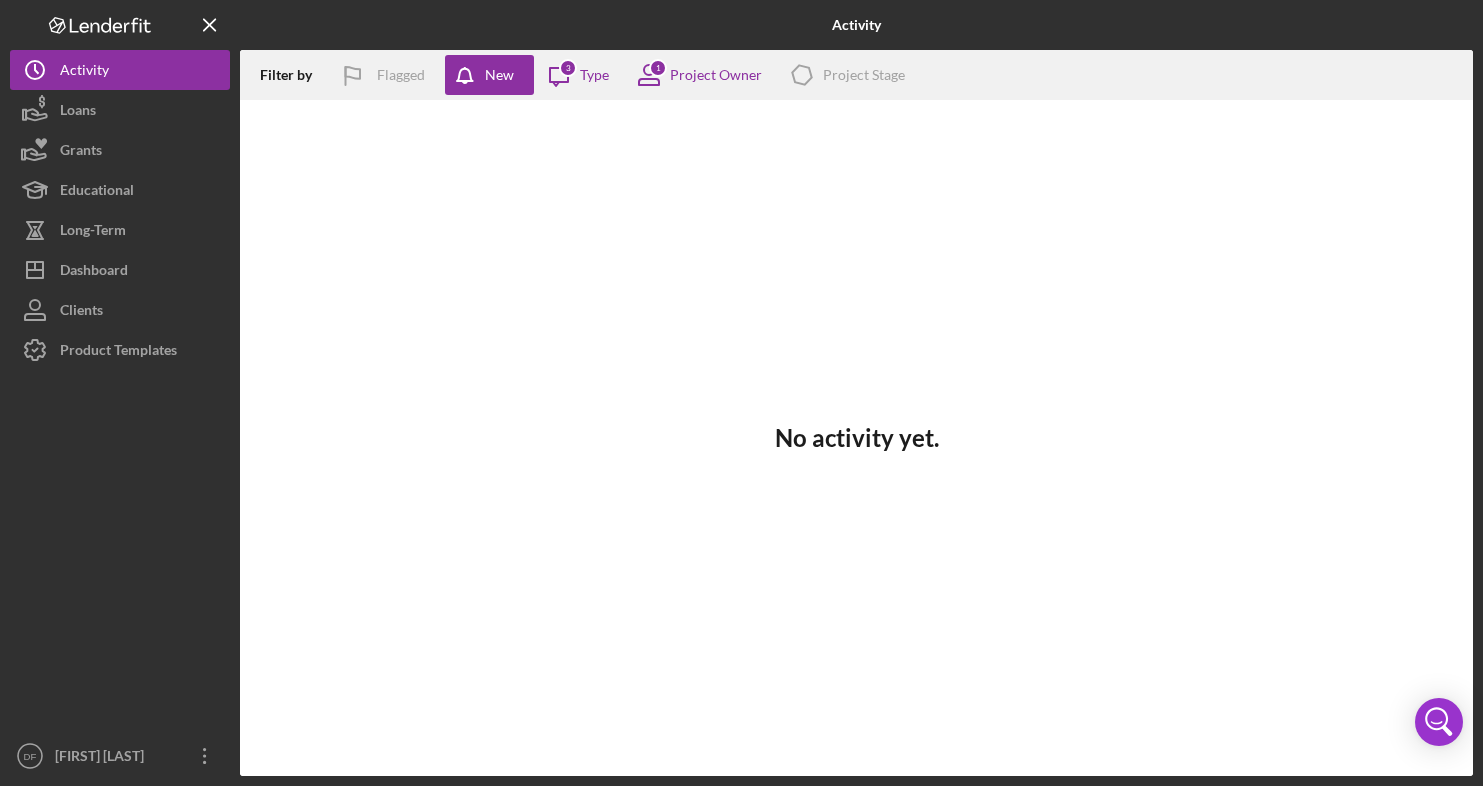 drag, startPoint x: 1478, startPoint y: 9, endPoint x: 1207, endPoint y: 581, distance: 632.94946 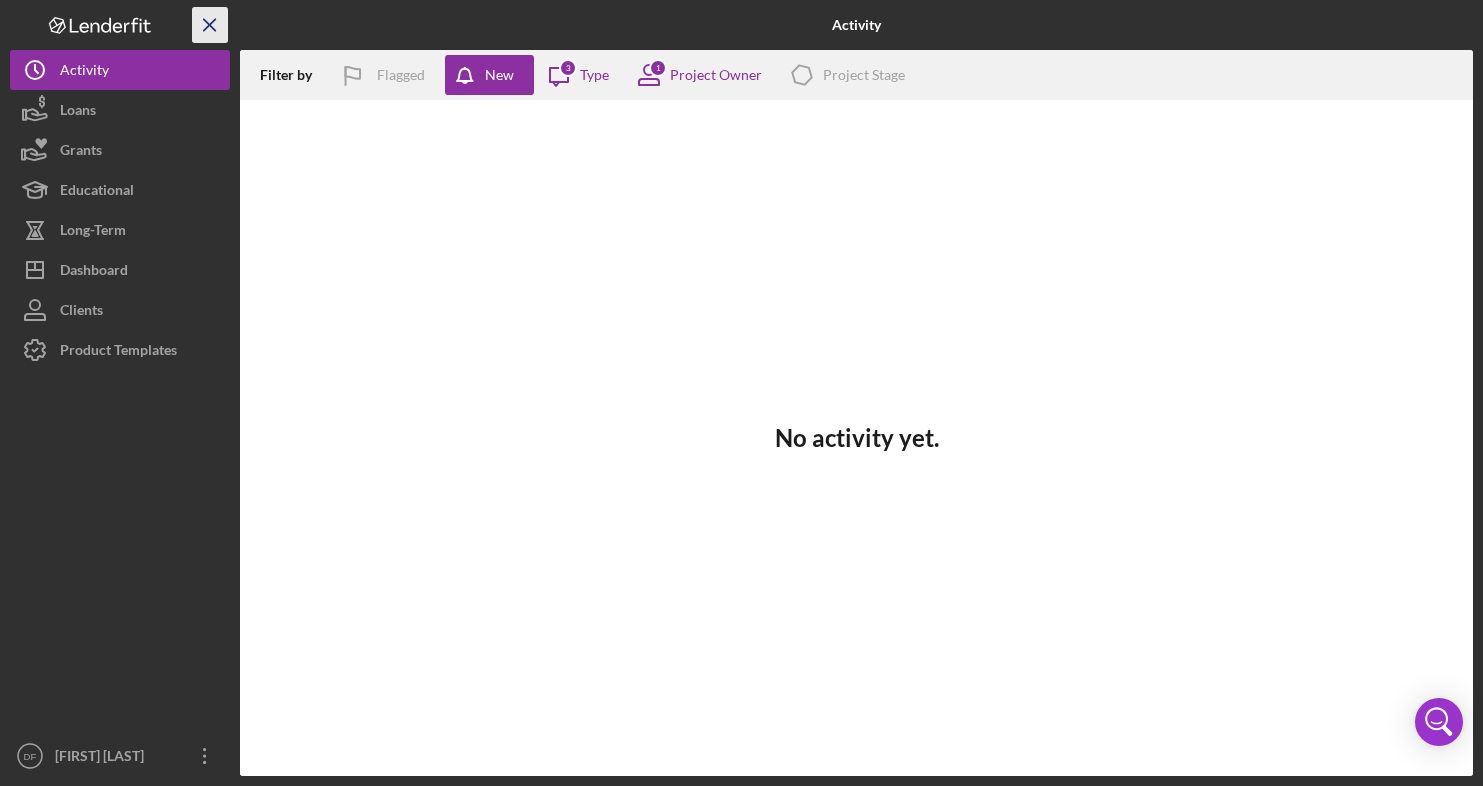click on "Icon/Menu Close" 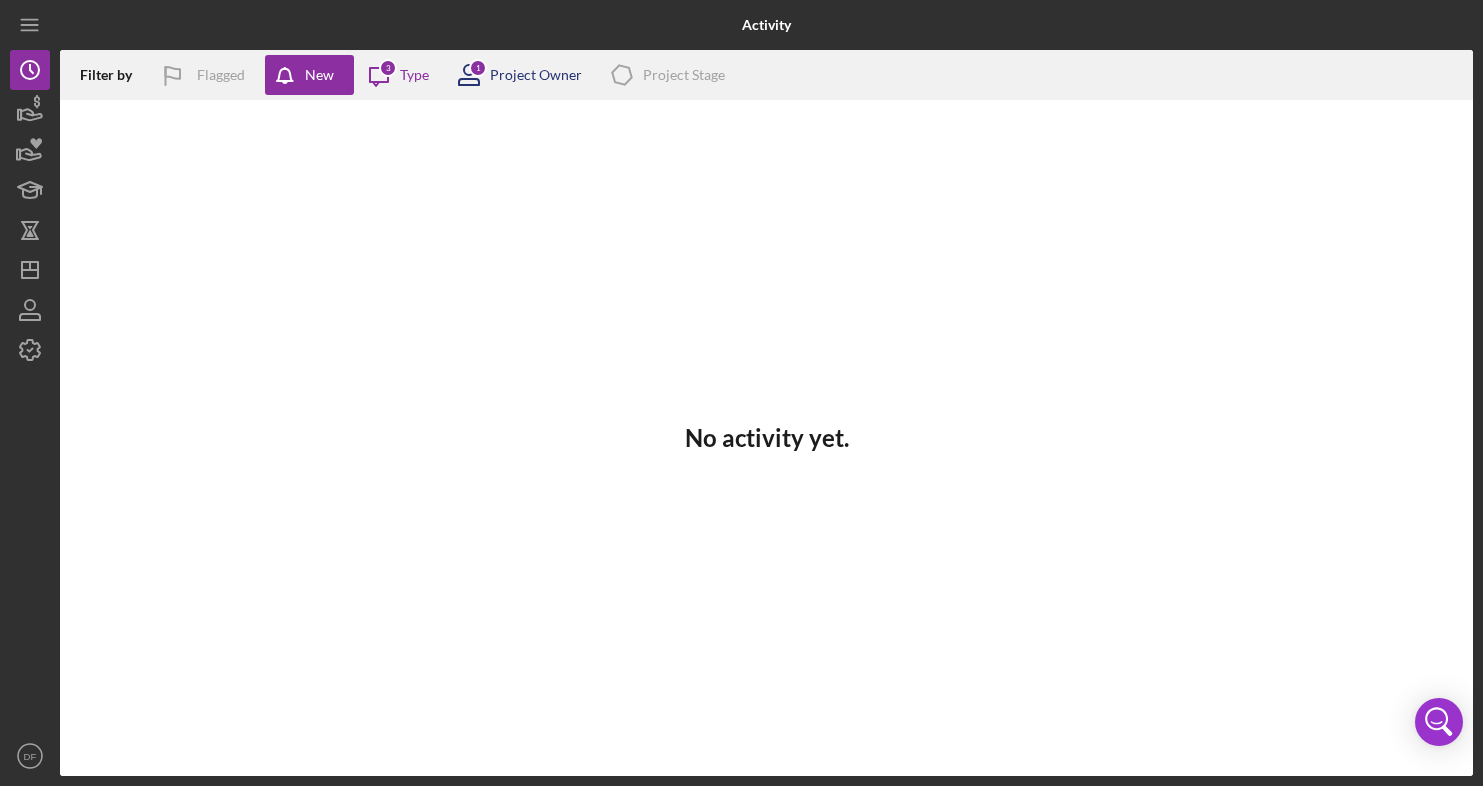 click on "Project Owner" at bounding box center (536, 75) 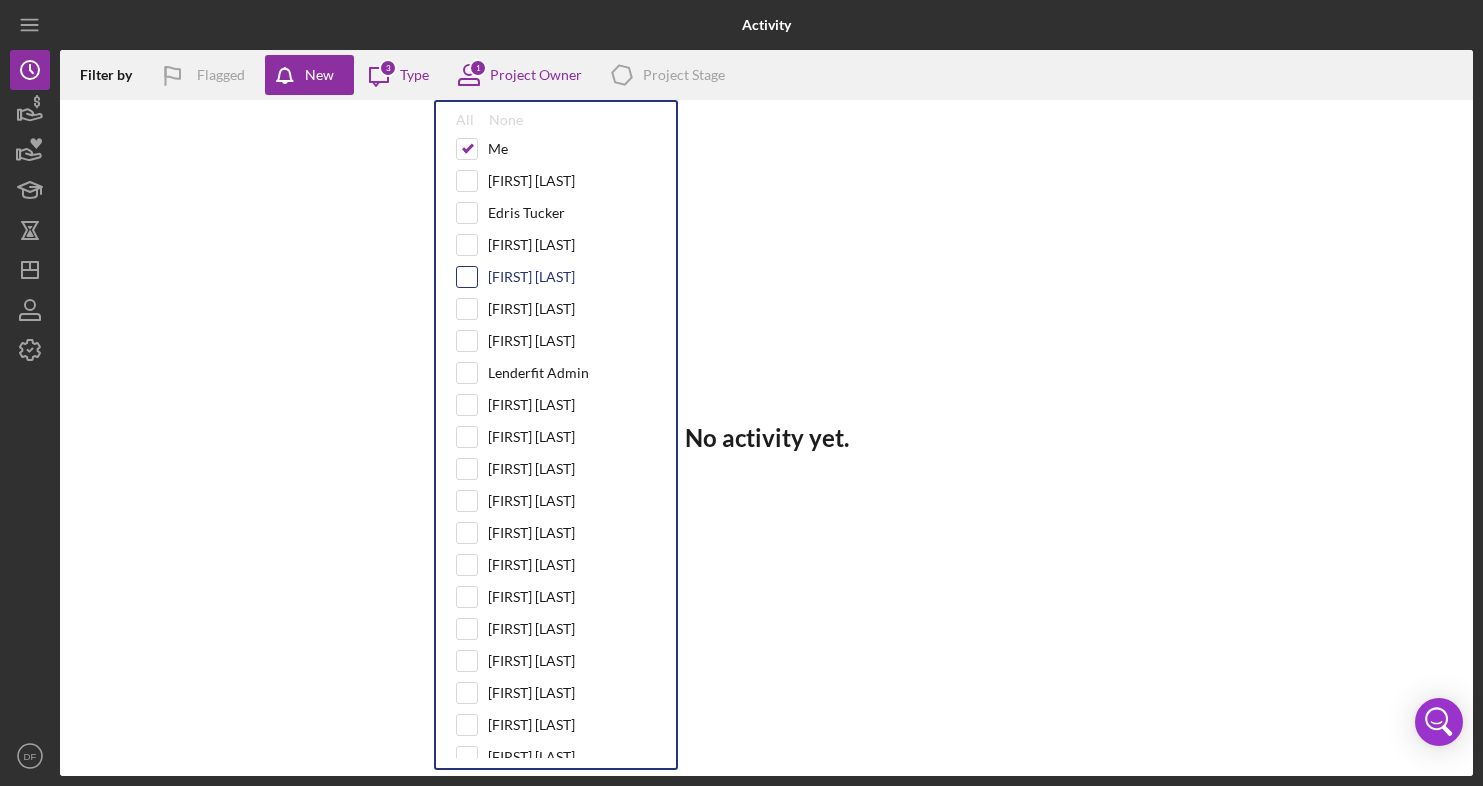 click at bounding box center (467, 277) 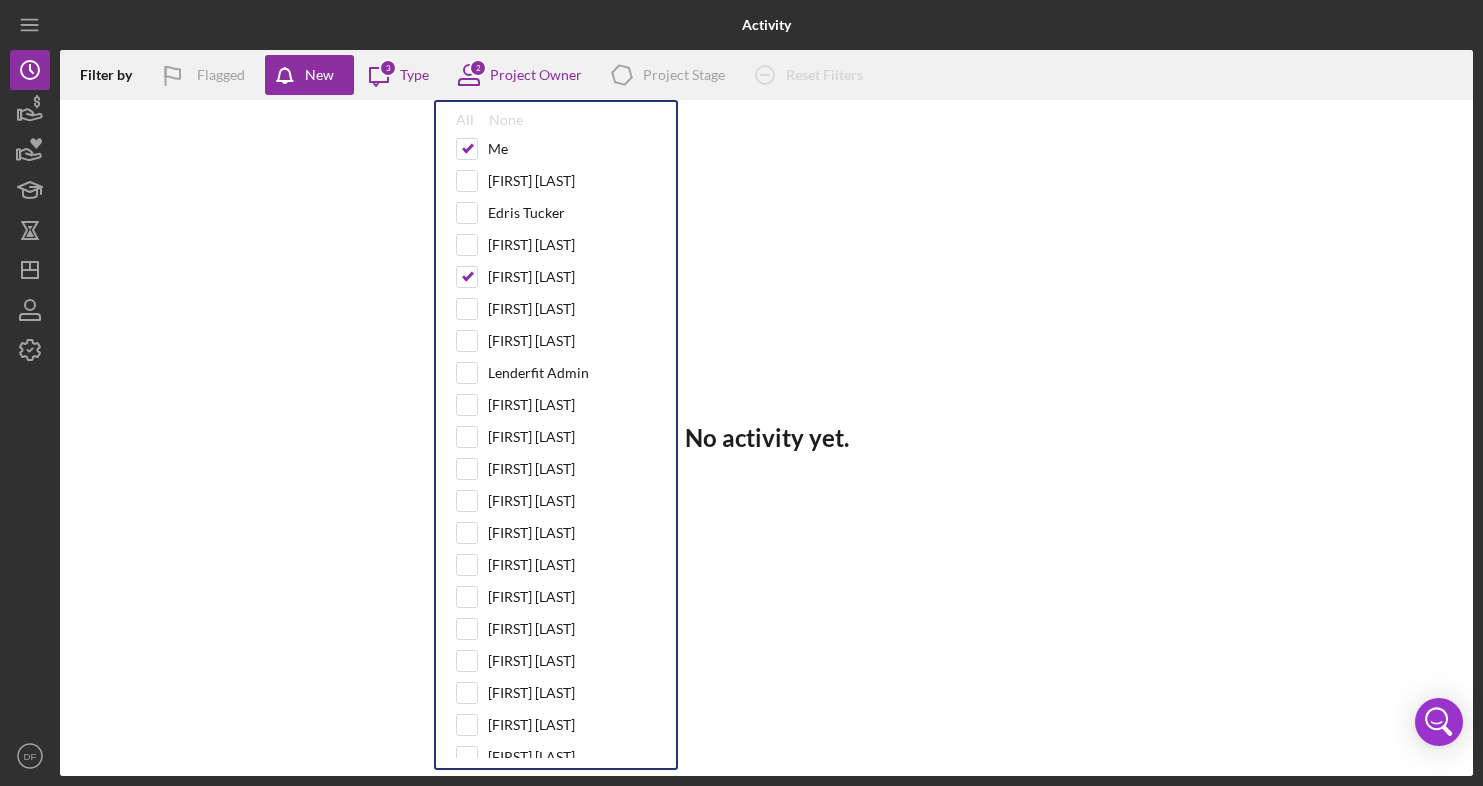 click on "No activity yet." at bounding box center [766, 438] 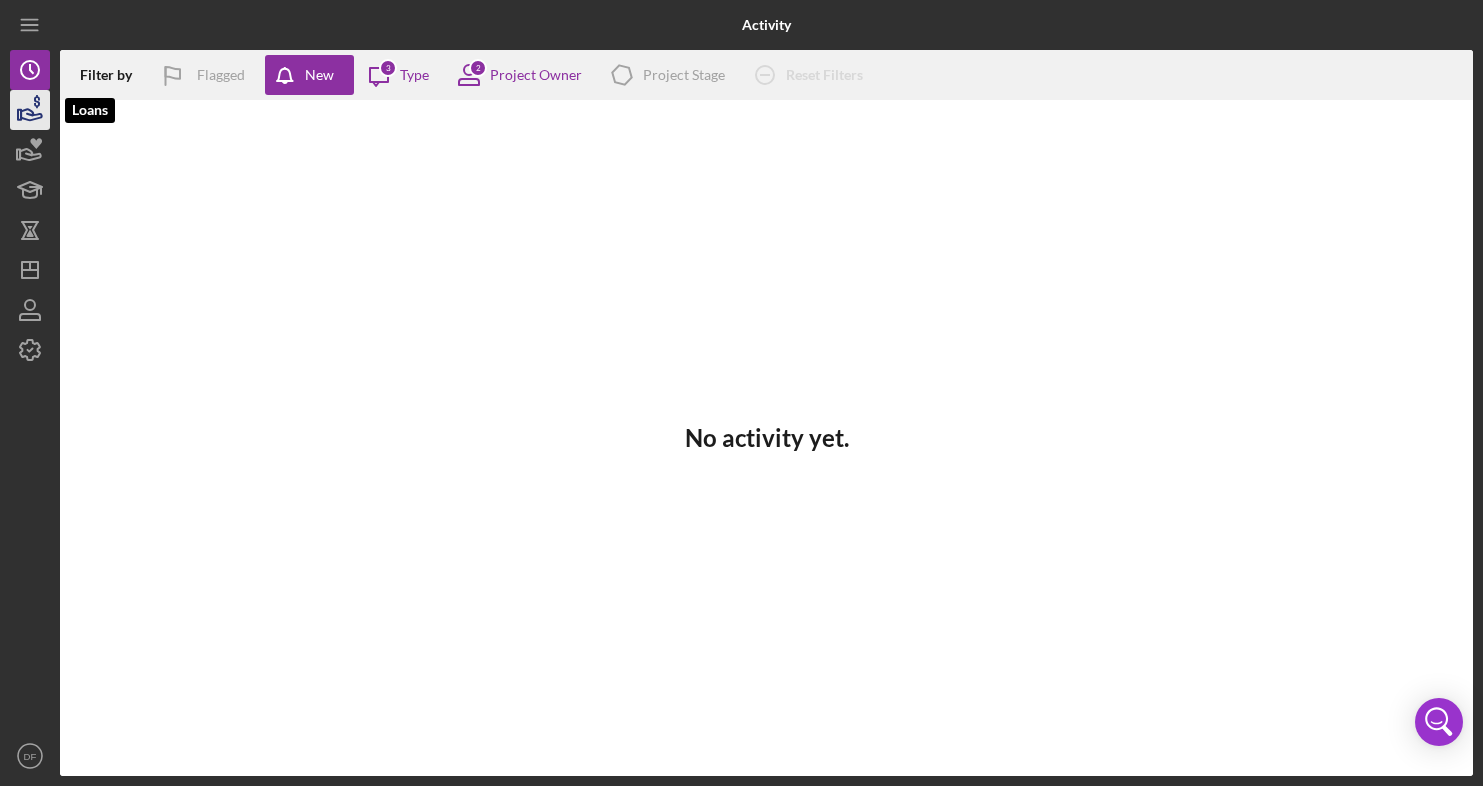 click 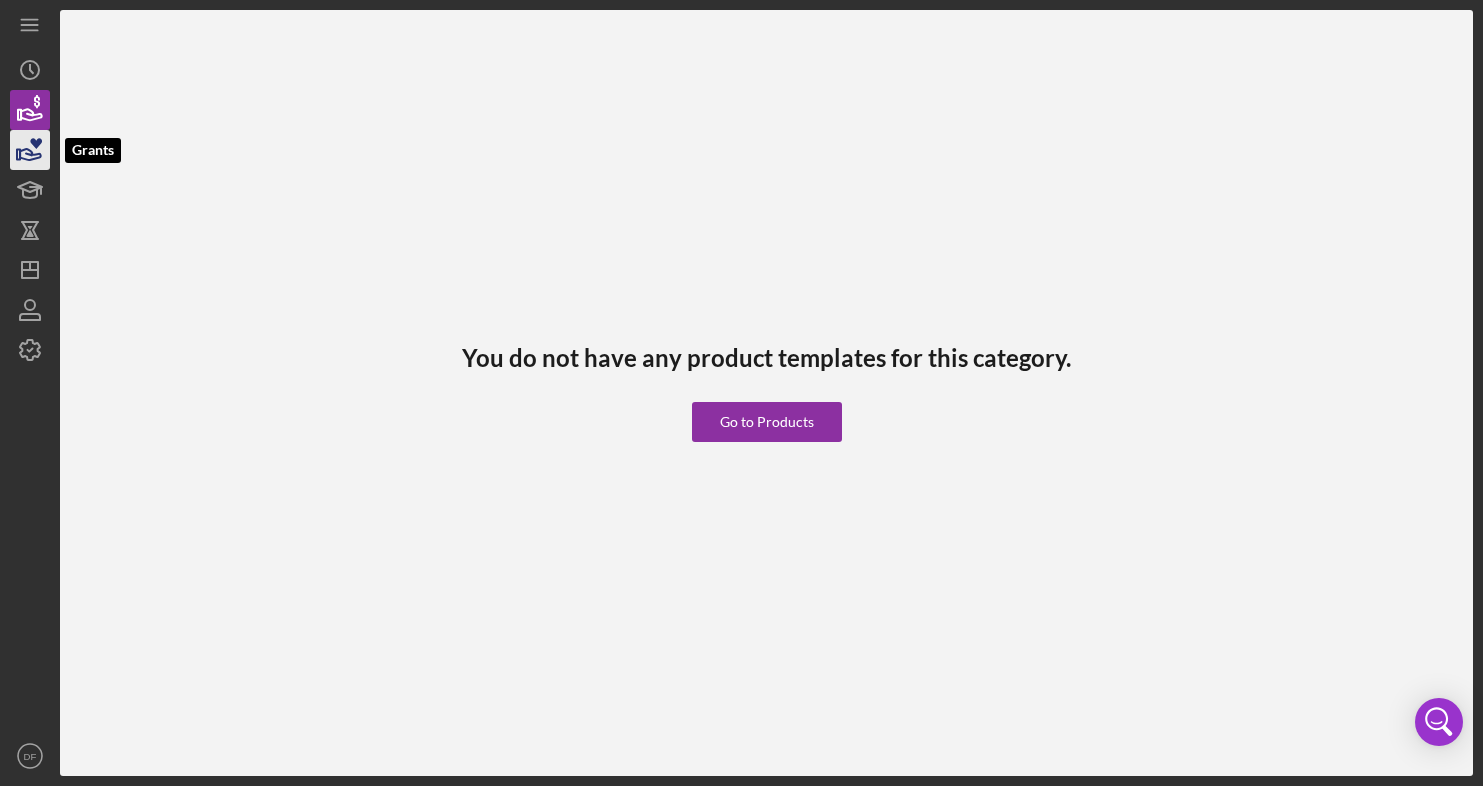 click 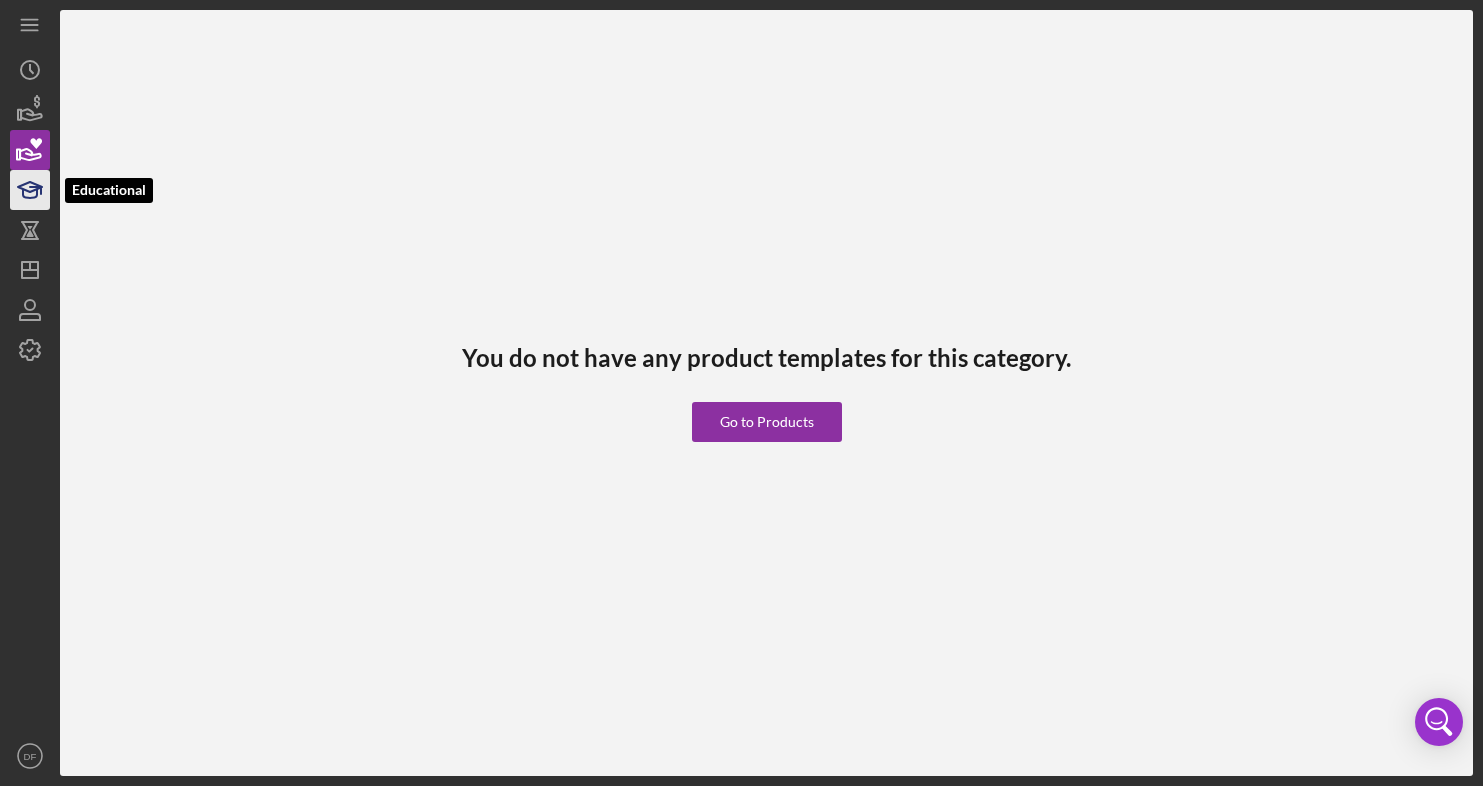 click 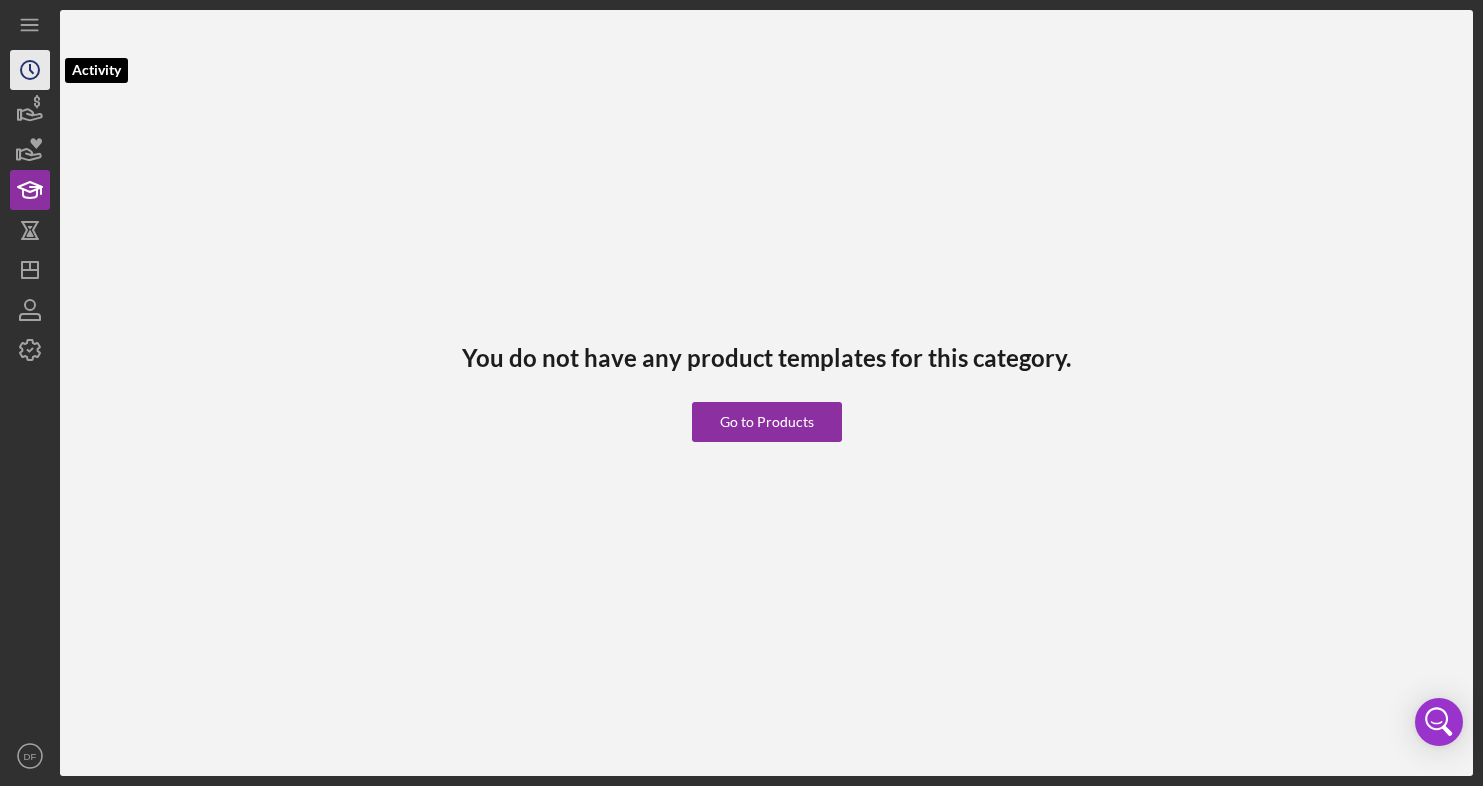 click on "Icon/History" 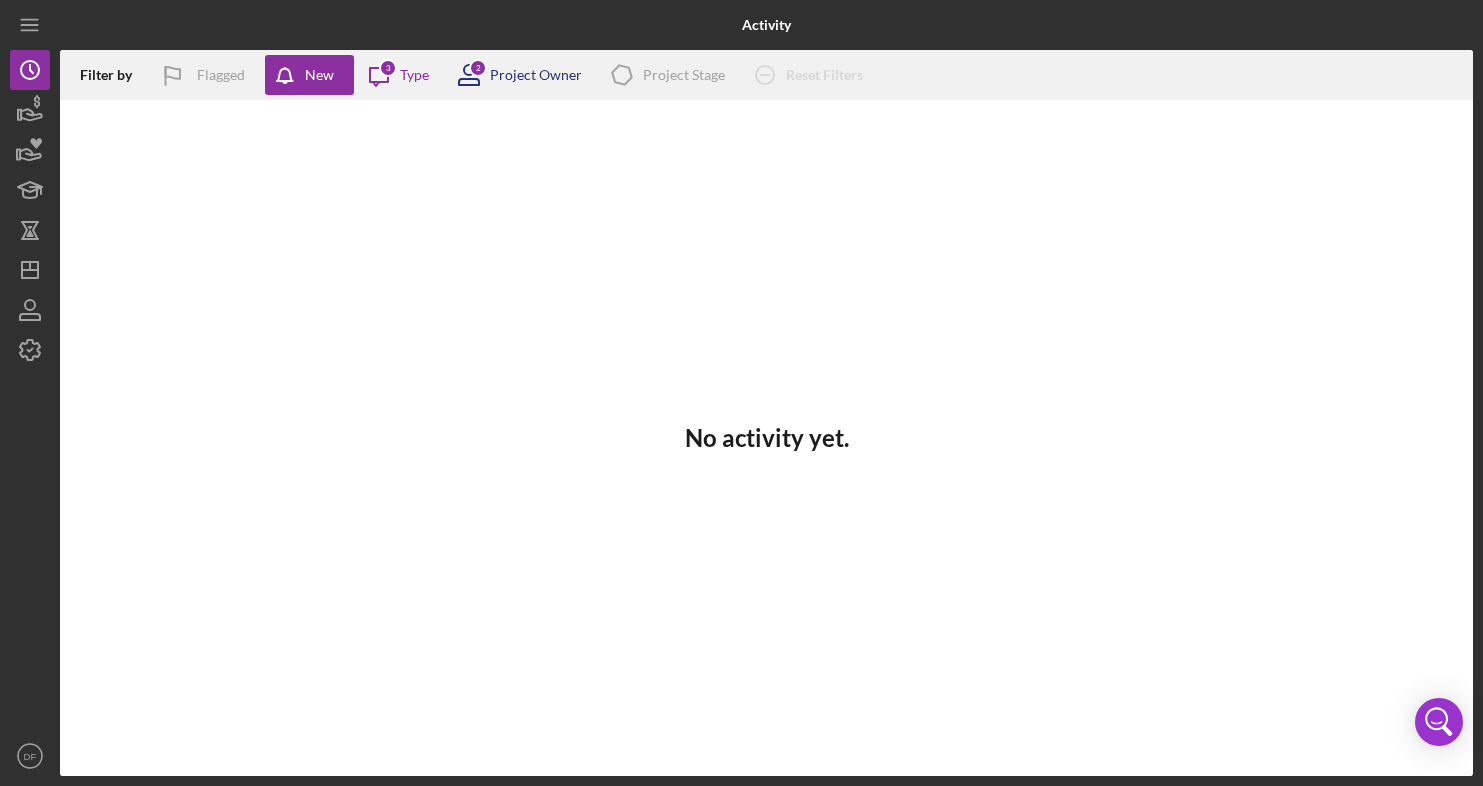 click 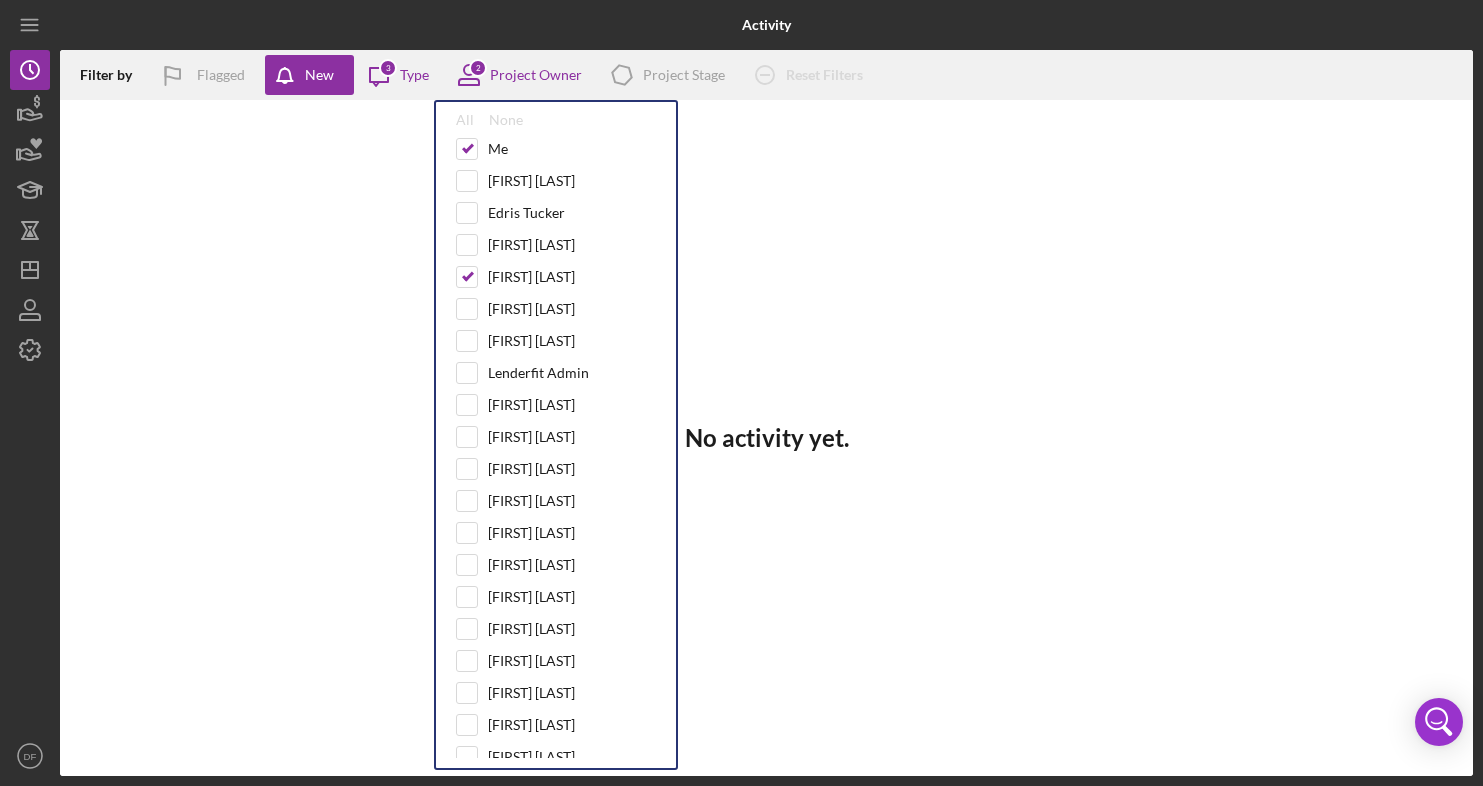 click on "All None Me Lindsay  Neal Edris Tucker Sharita Willingham Matt Rivera William Brown Paul  Schmitt Lenderfit Admin Katy Davenport Kelly Harvey Jonathan Rowland Maria Torres-Green Maria Torres-Green Philicia Sweeney Angelia Clark NeTaysia Zeigler Miguel Ortiz-Aldana Sara Carter Jov'an Benjamin Brad Mole" at bounding box center (556, 435) 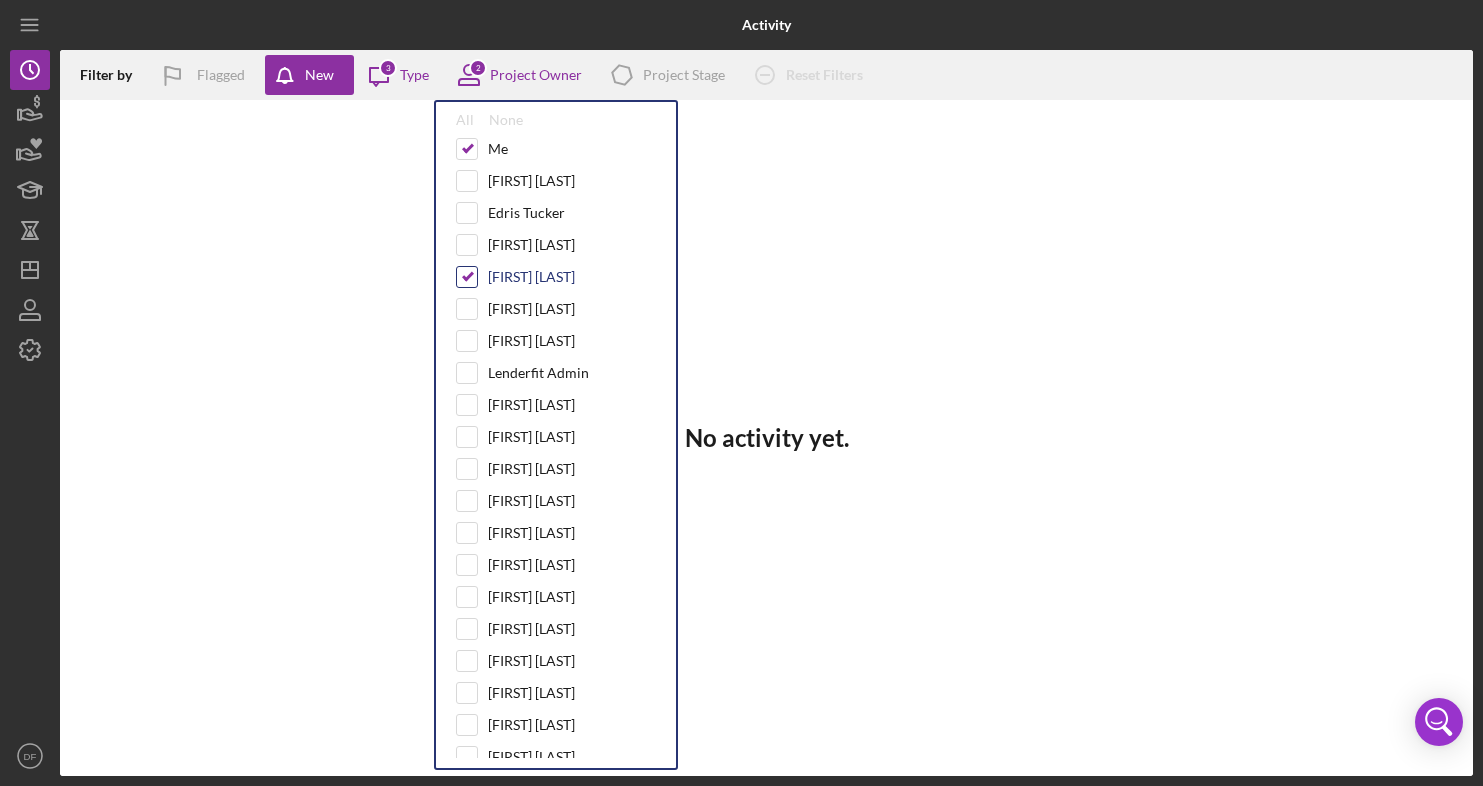 click at bounding box center (467, 277) 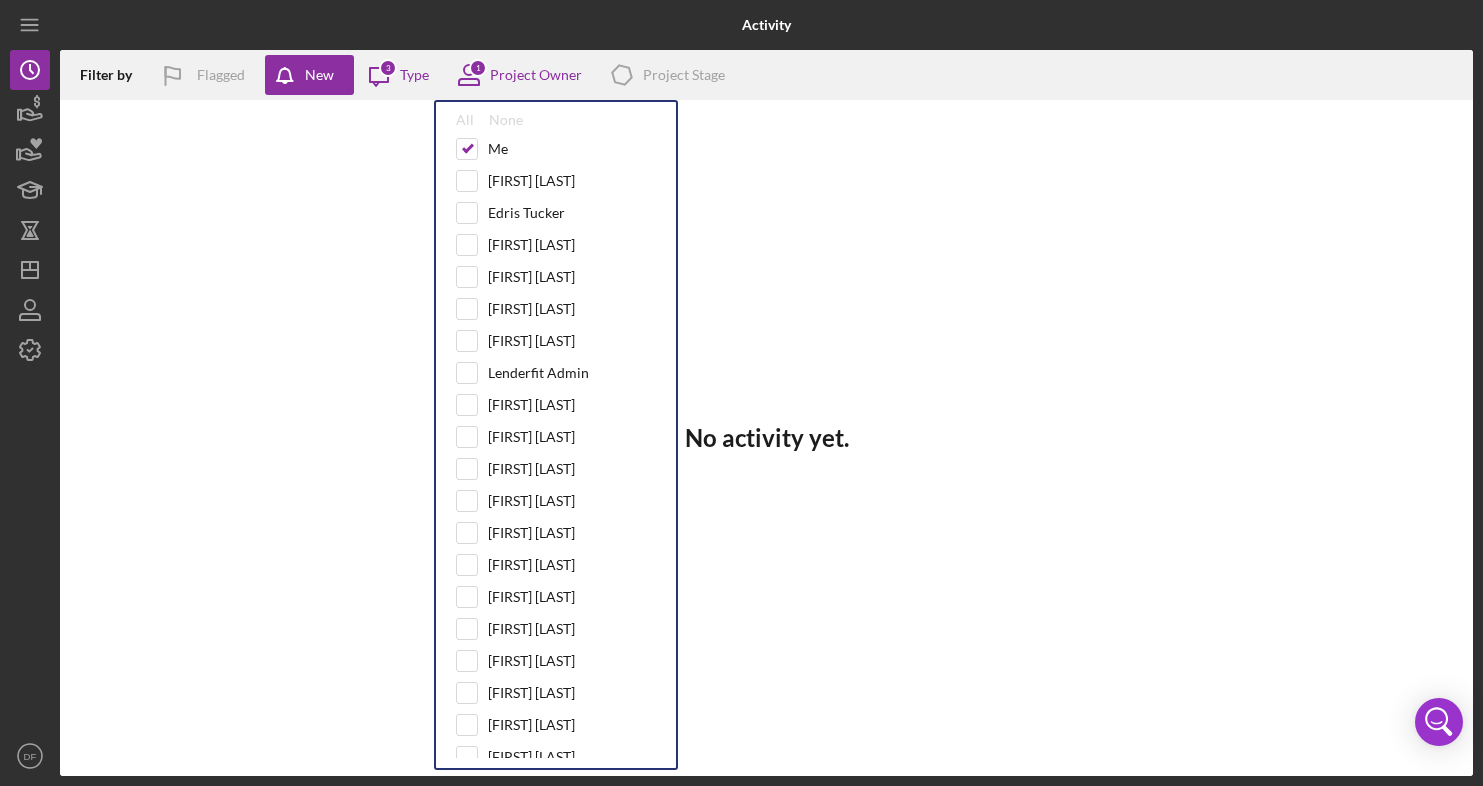 click on "No activity yet." at bounding box center [766, 438] 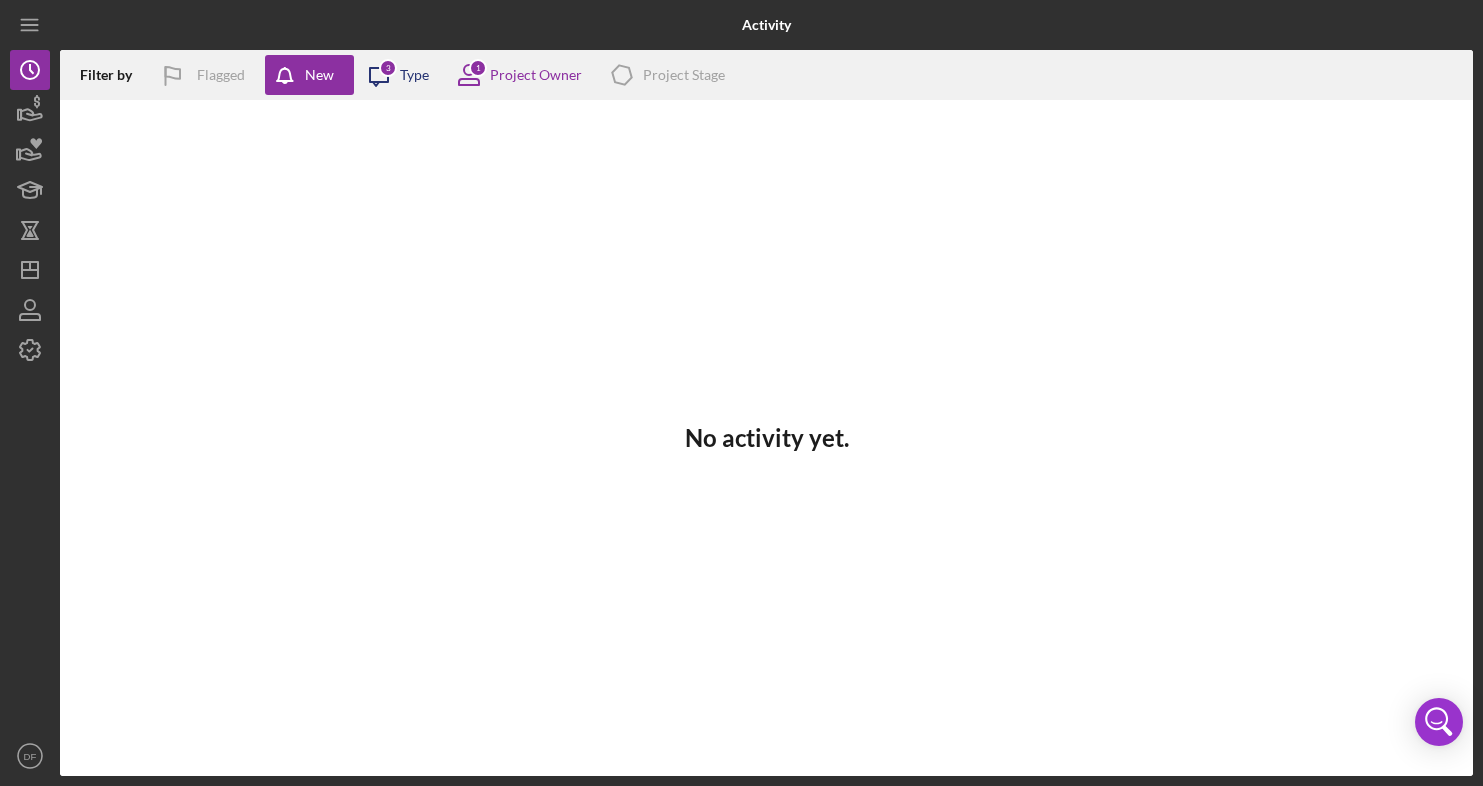 click on "Icon/Message" 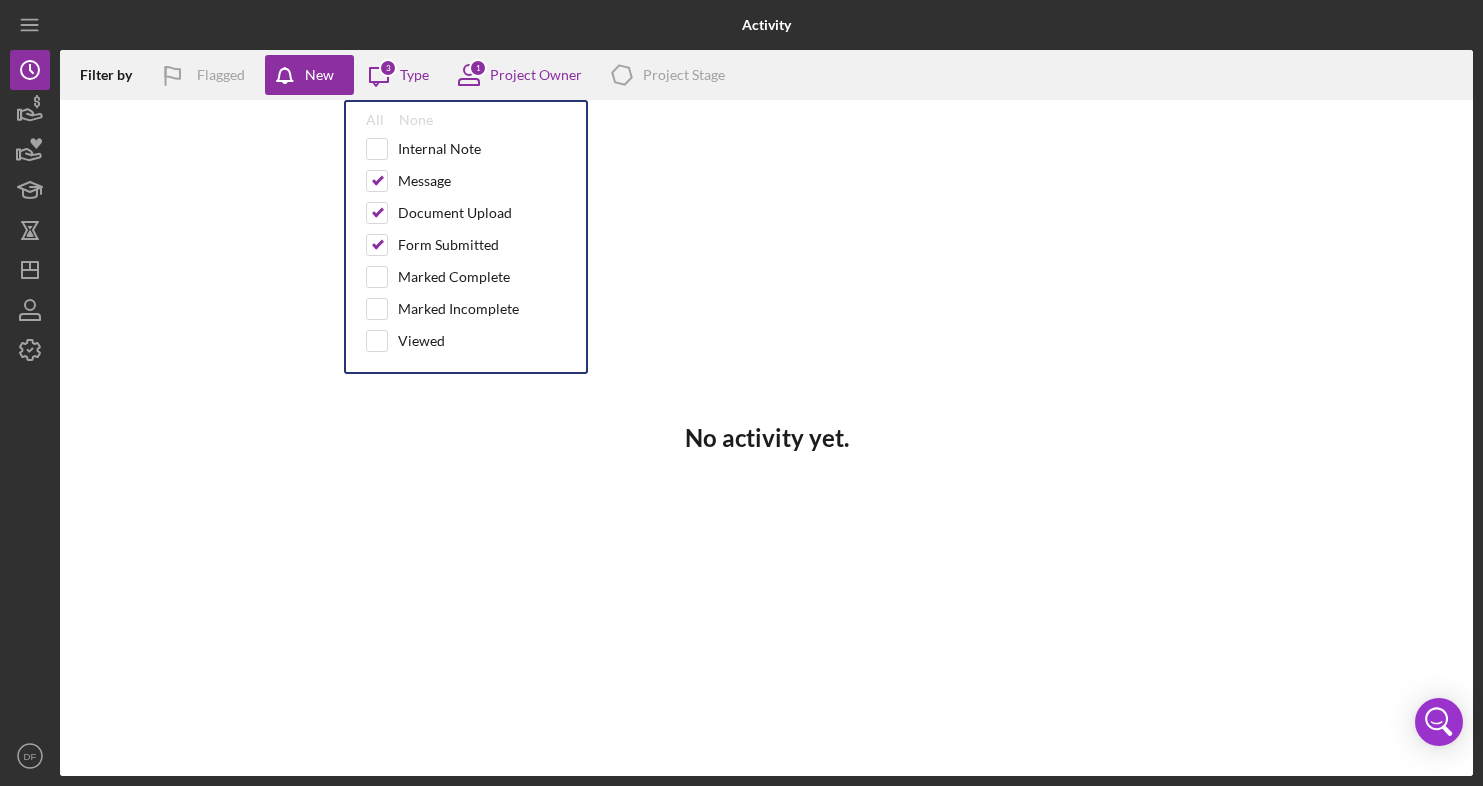 click on "No activity yet." at bounding box center (766, 438) 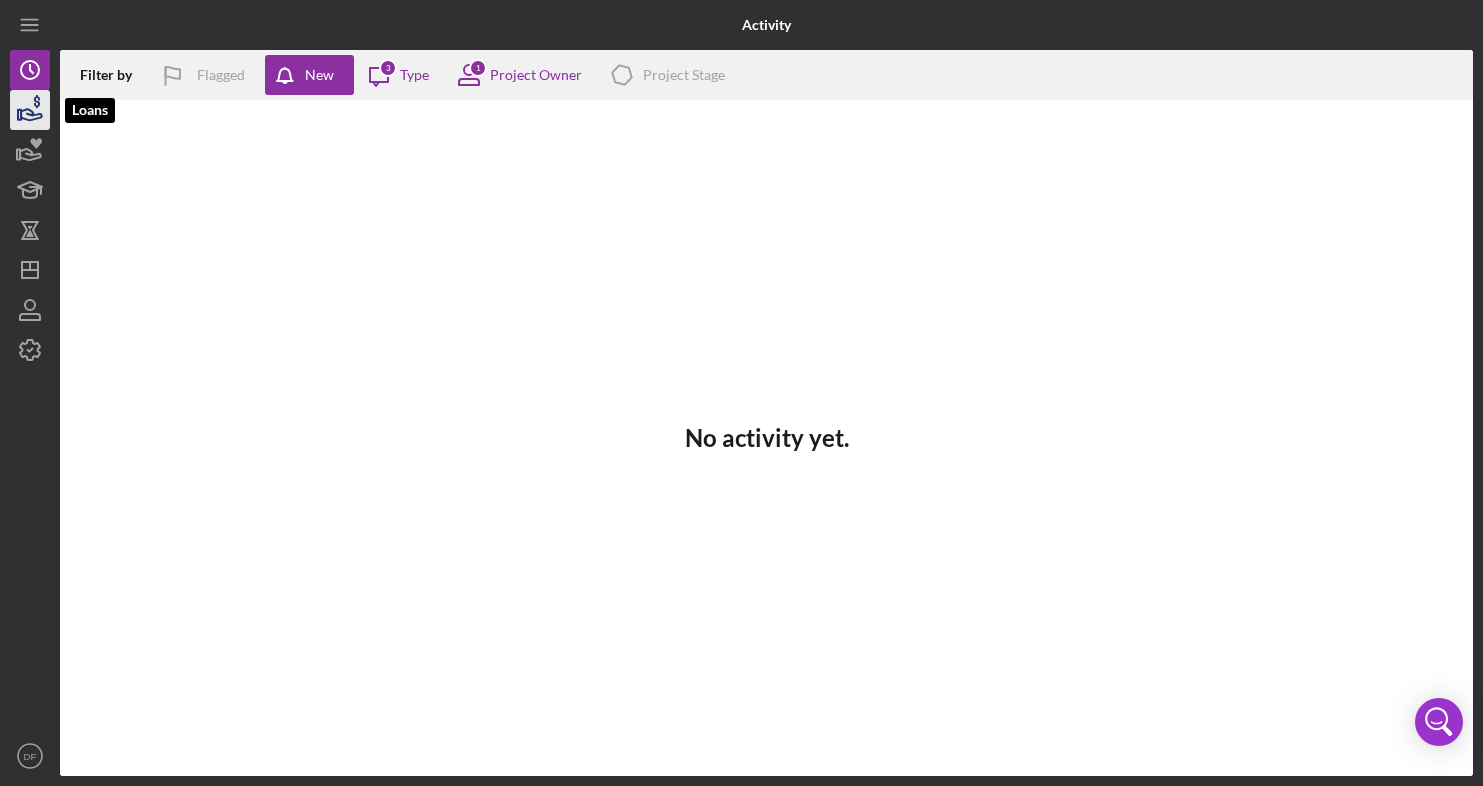 click 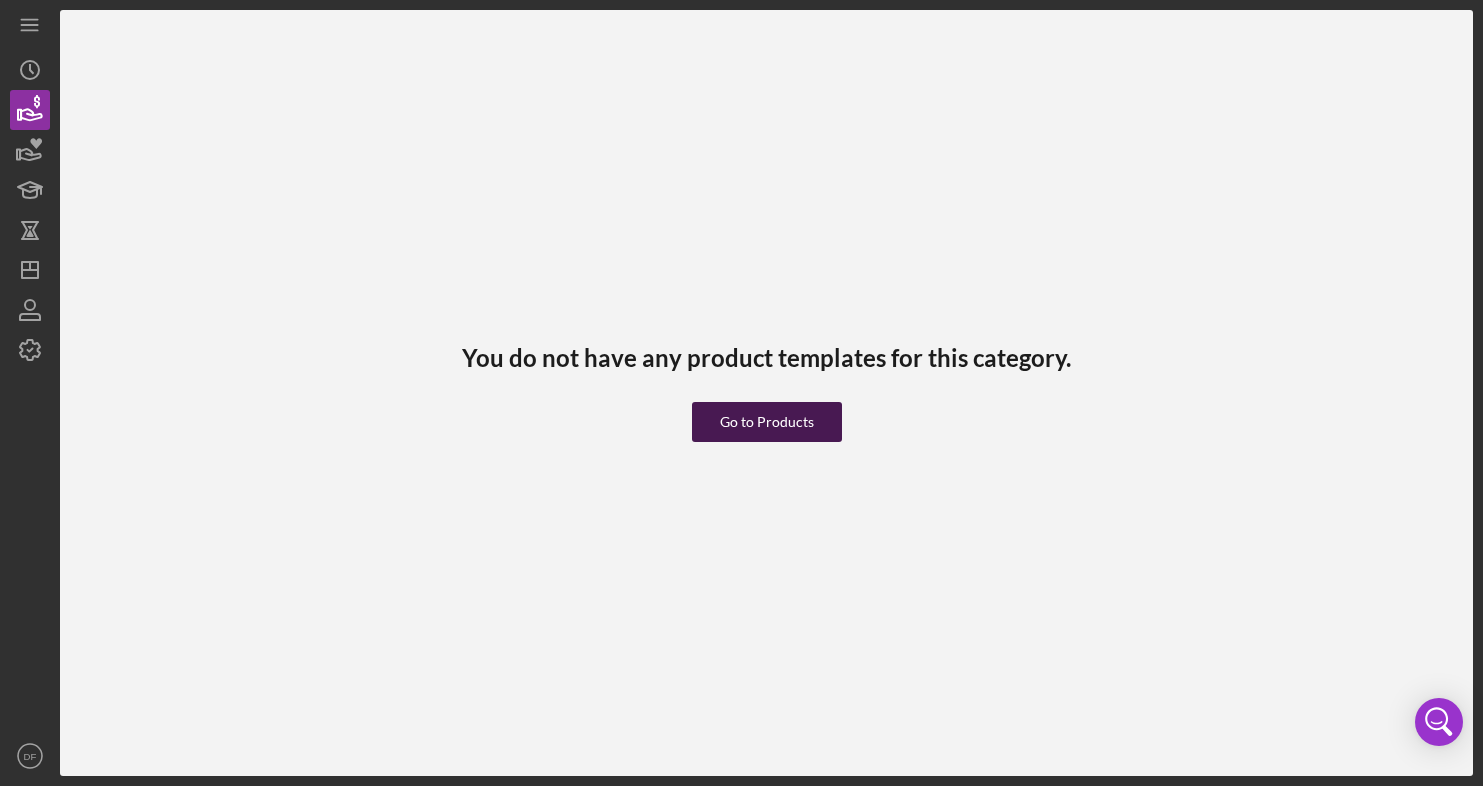 click on "Go to Products" at bounding box center (767, 422) 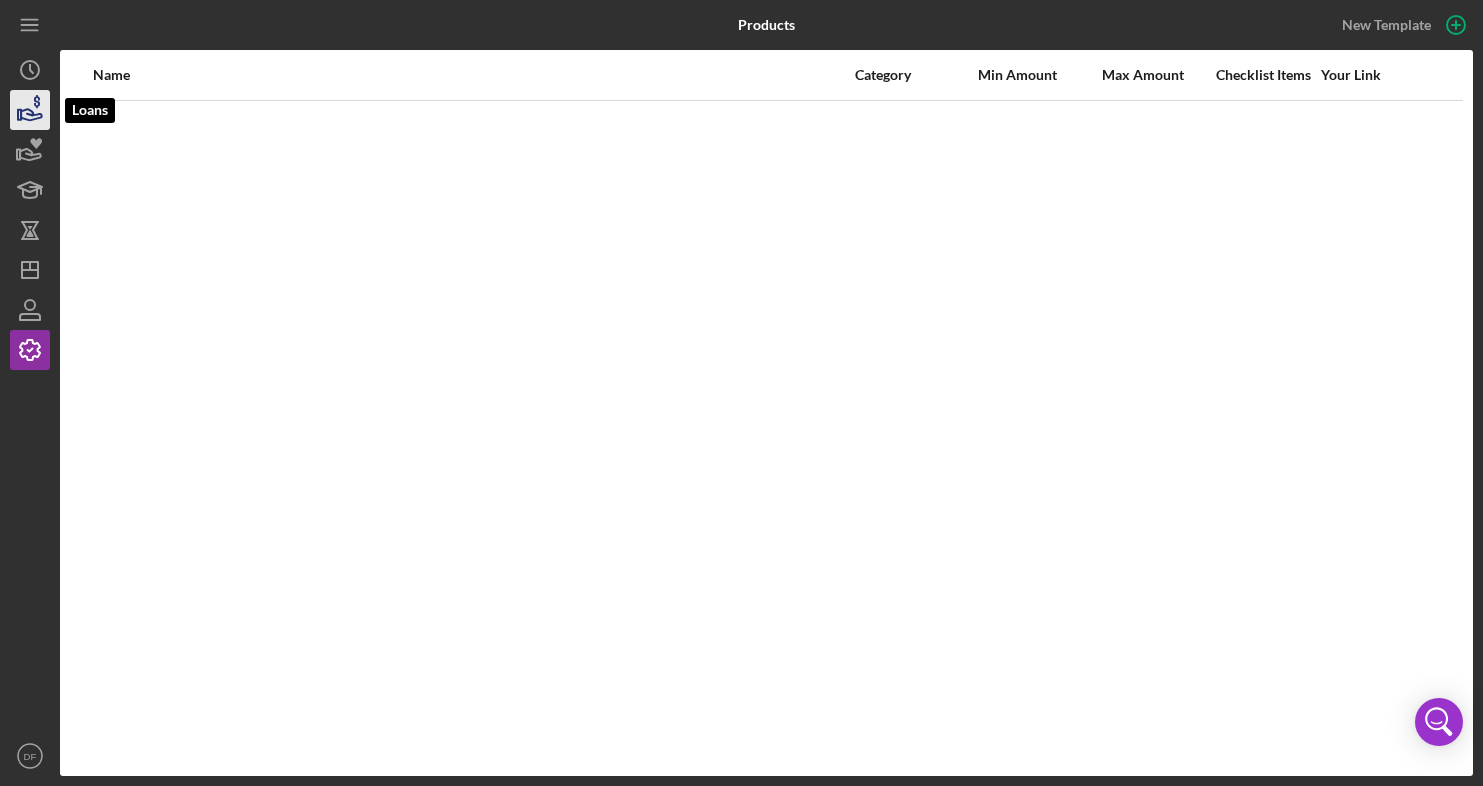 click 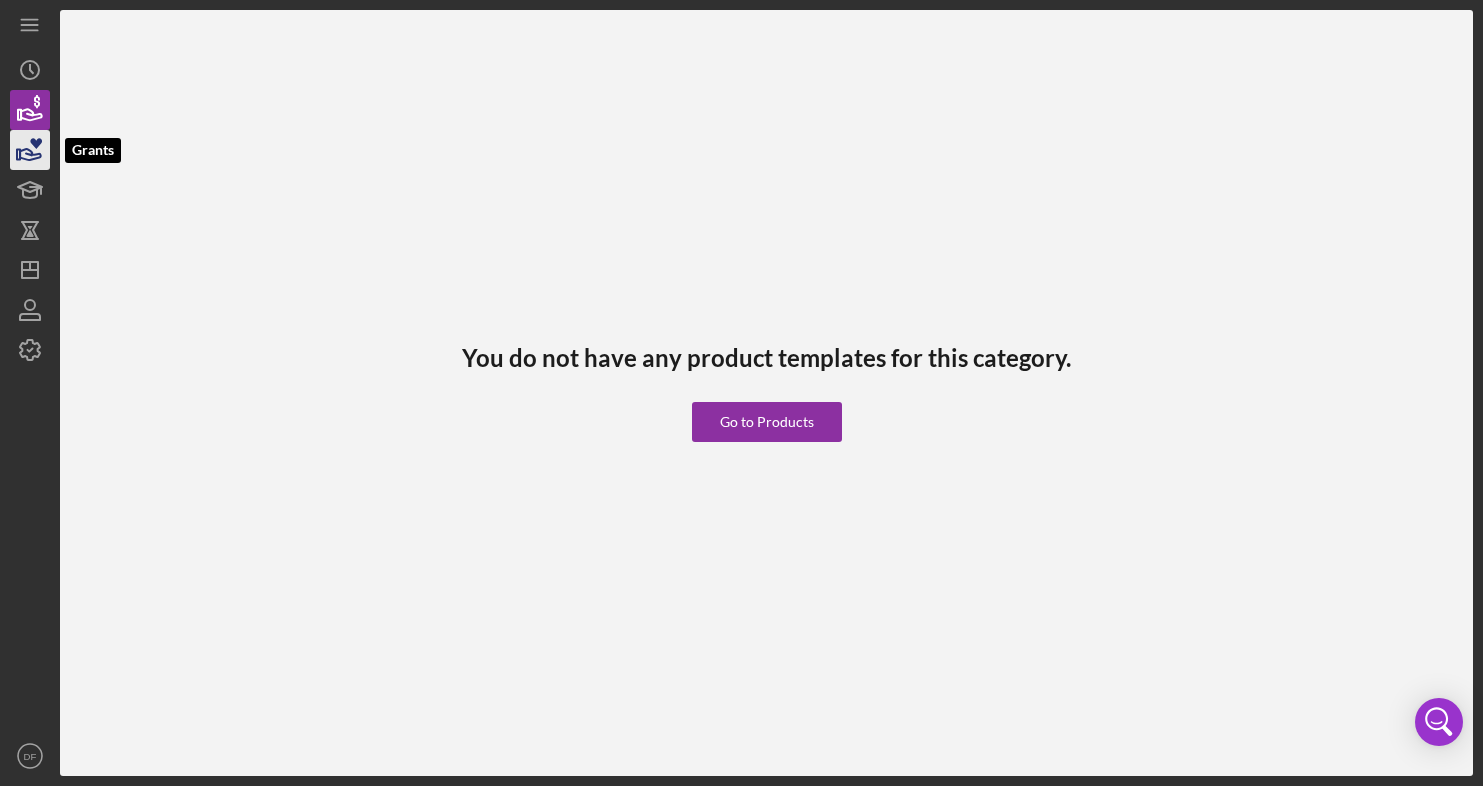 click 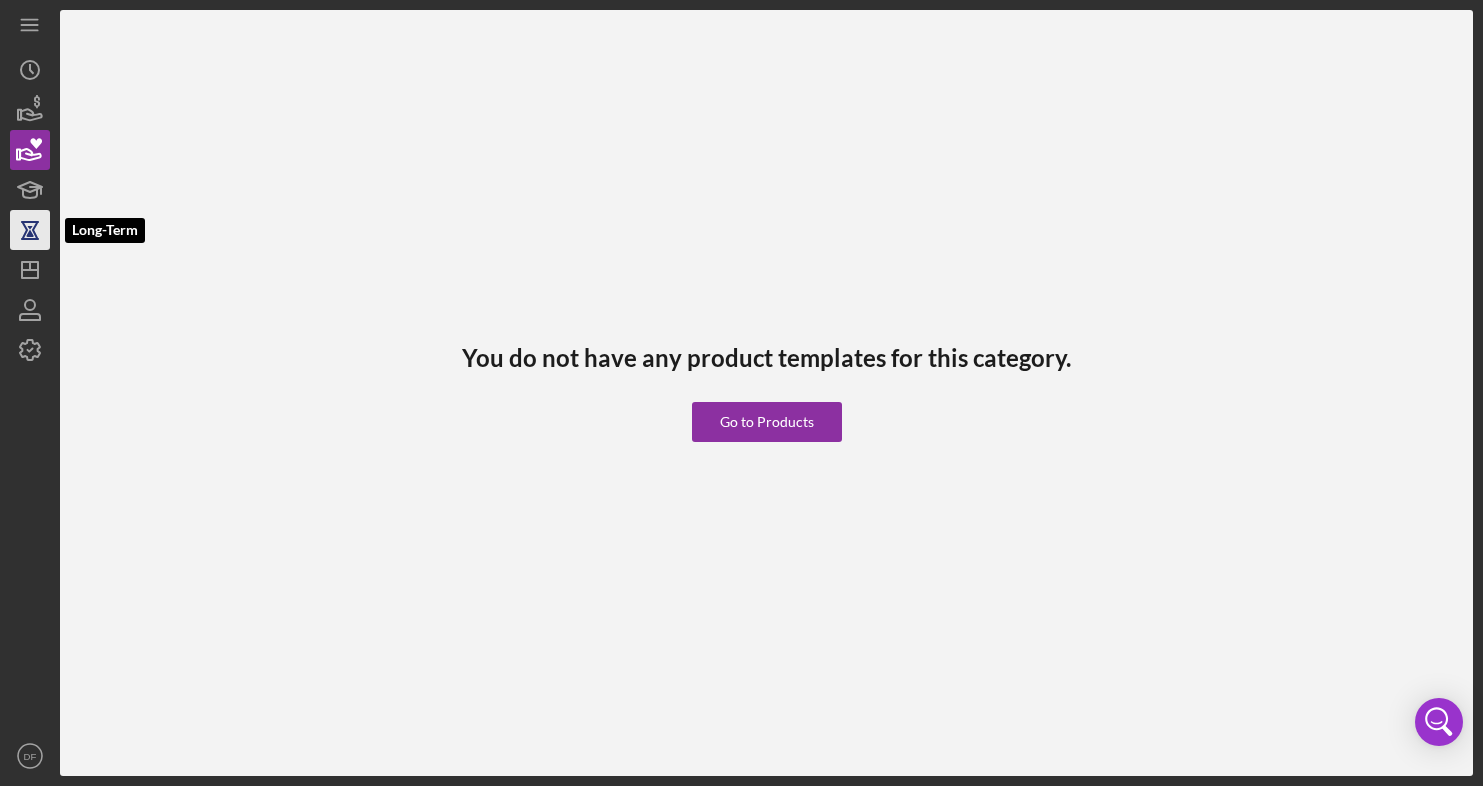 click 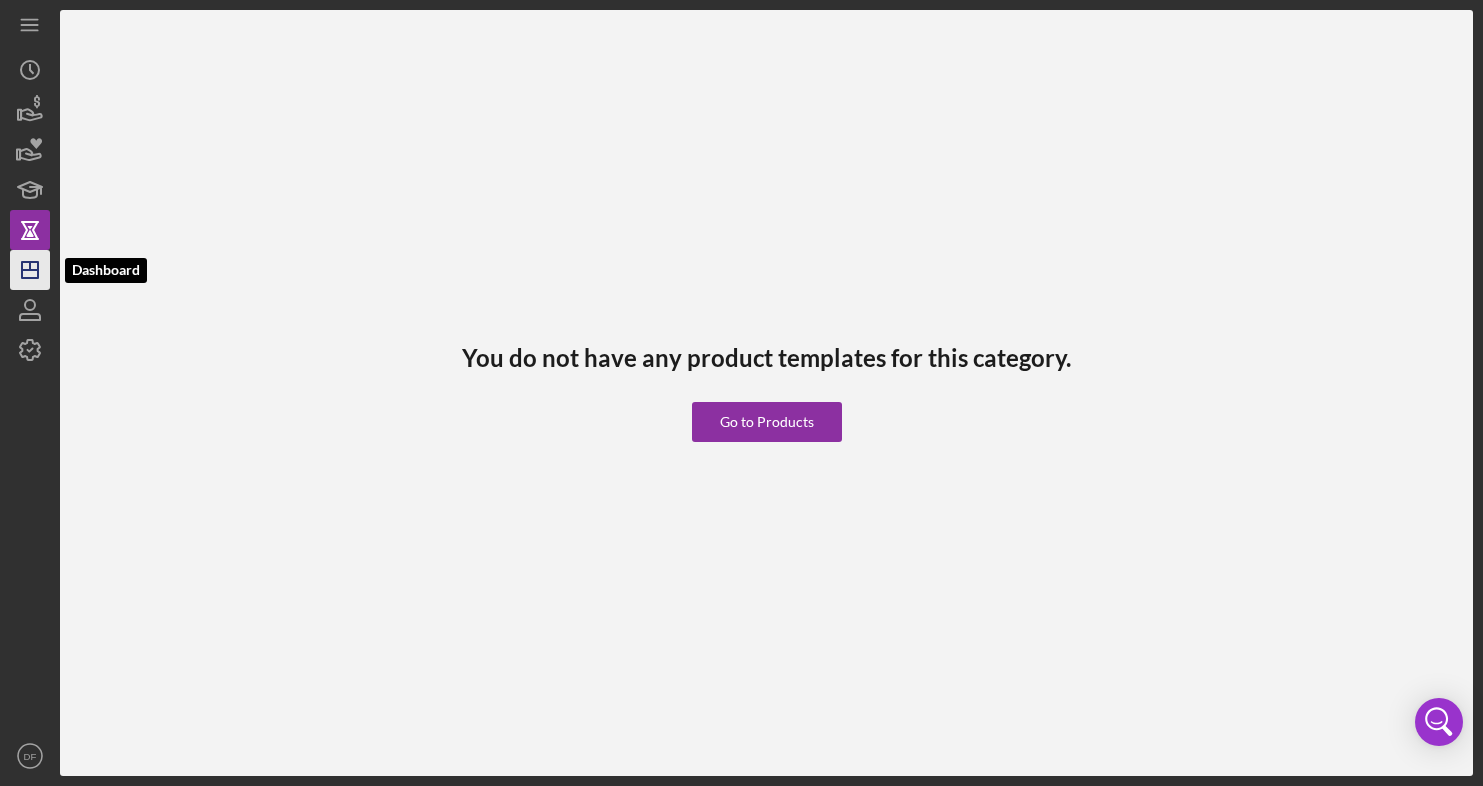 click 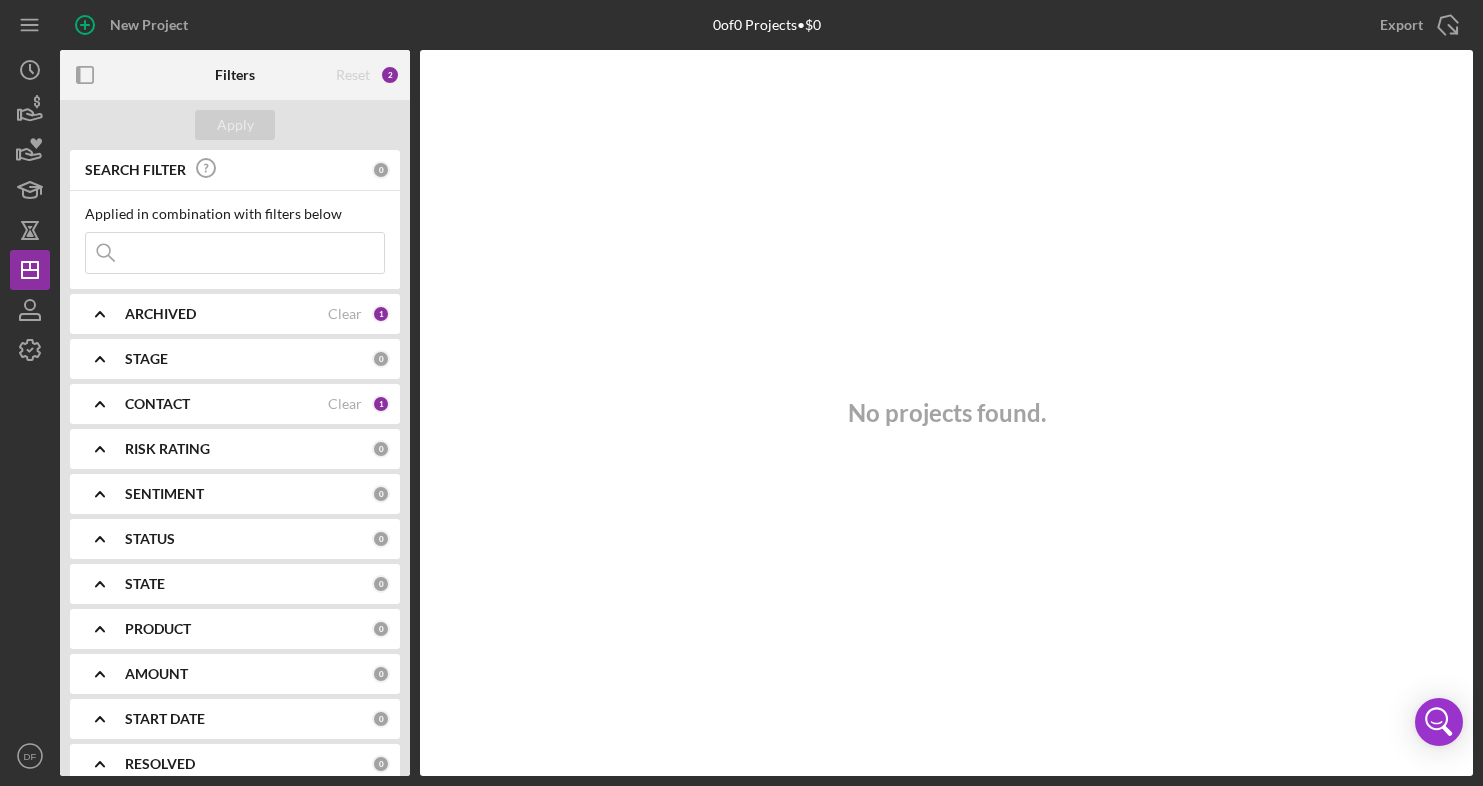 click on "ARCHIVED" at bounding box center [226, 314] 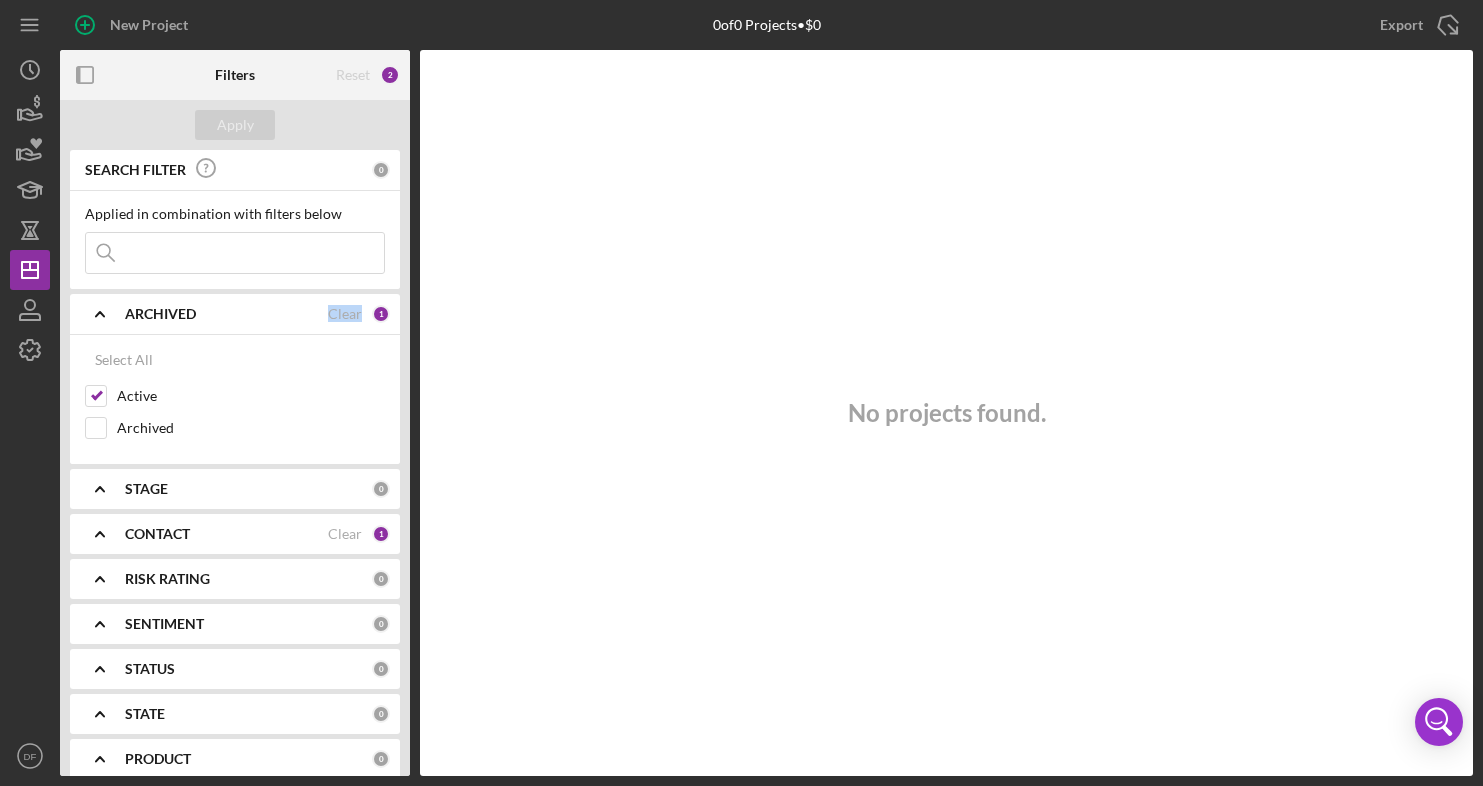 click on "ARCHIVED" at bounding box center (226, 314) 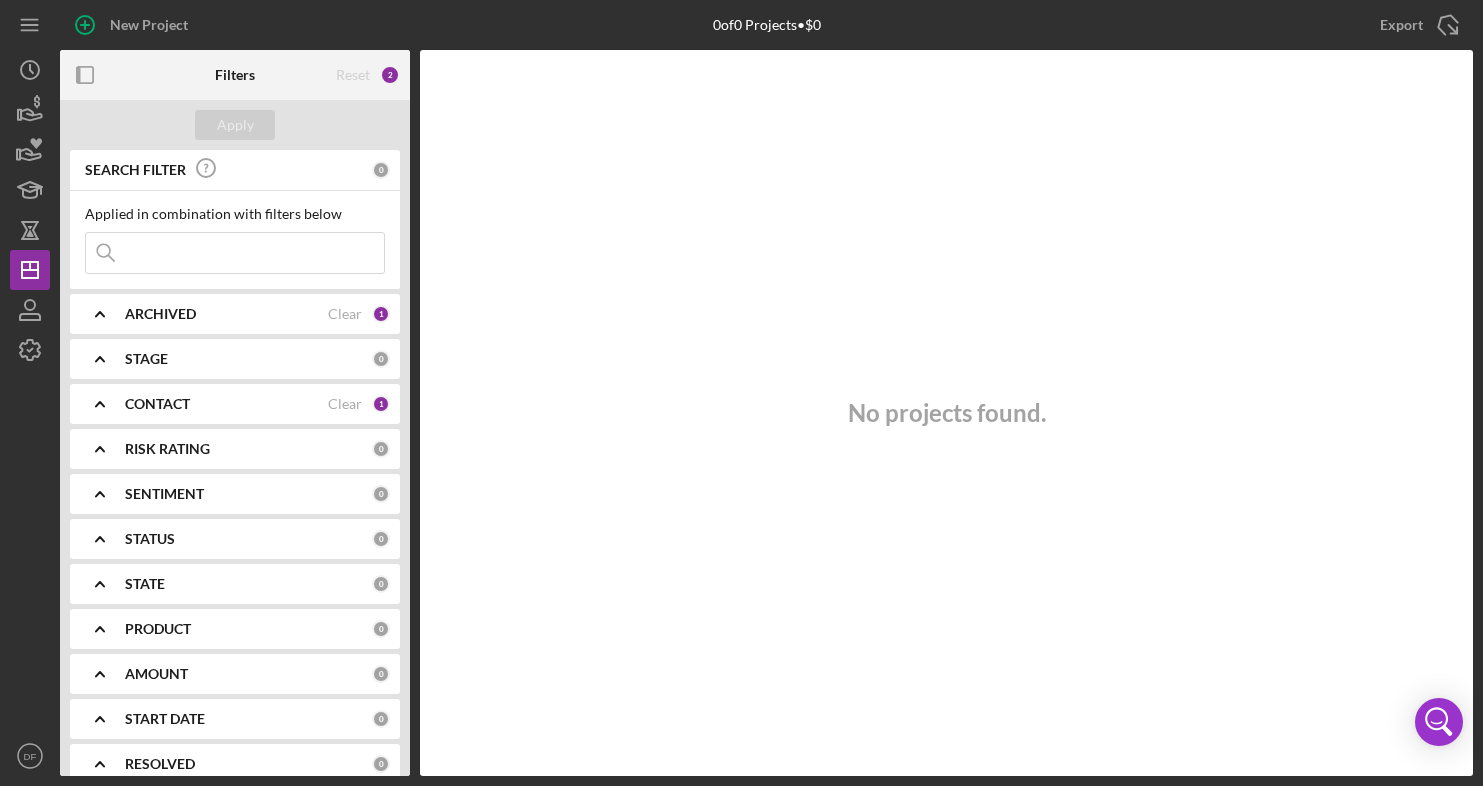 click on "ARCHIVED" at bounding box center (226, 314) 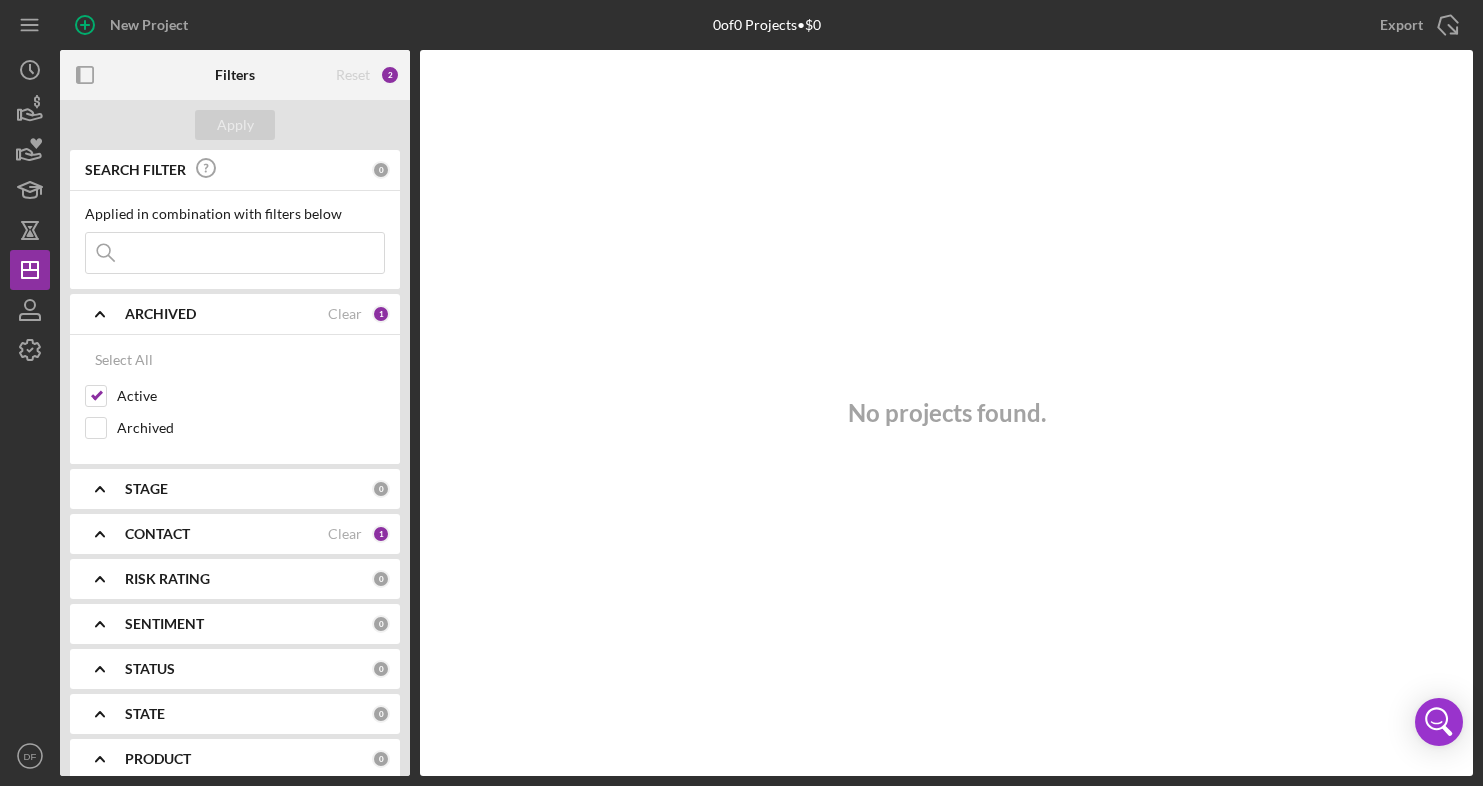 click on "ARCHIVED" at bounding box center (226, 314) 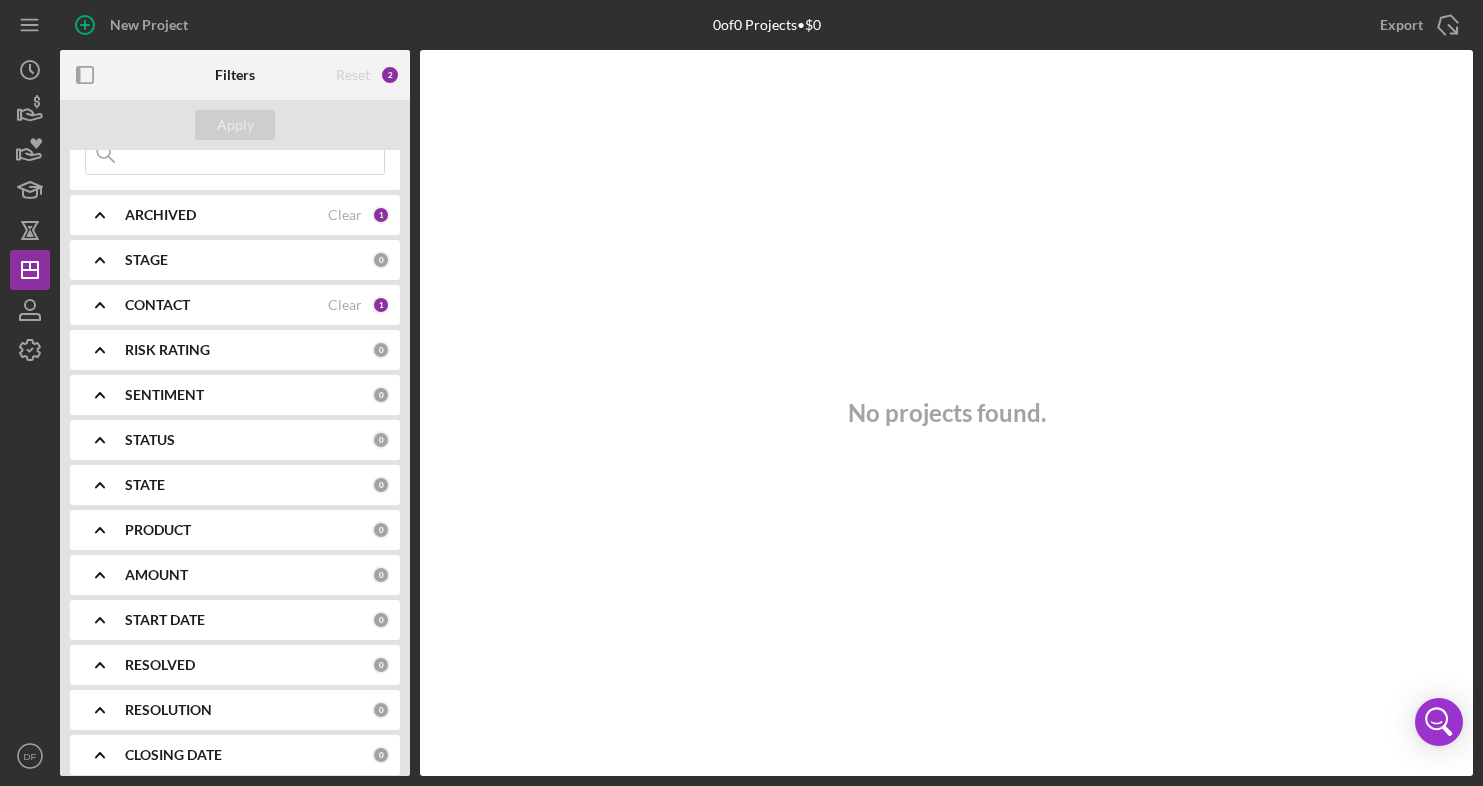 scroll, scrollTop: 100, scrollLeft: 0, axis: vertical 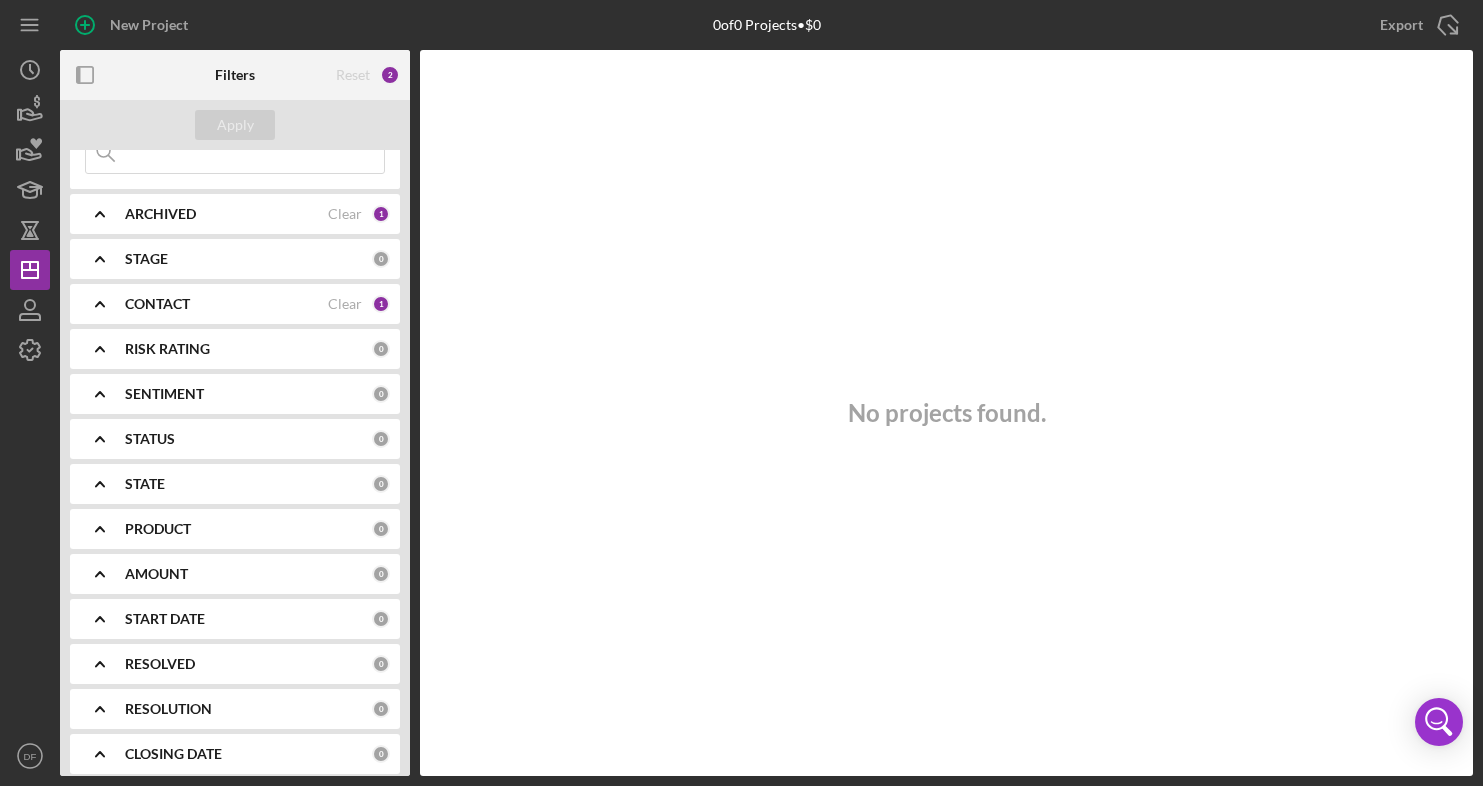click on "RISK RATING" at bounding box center [248, 349] 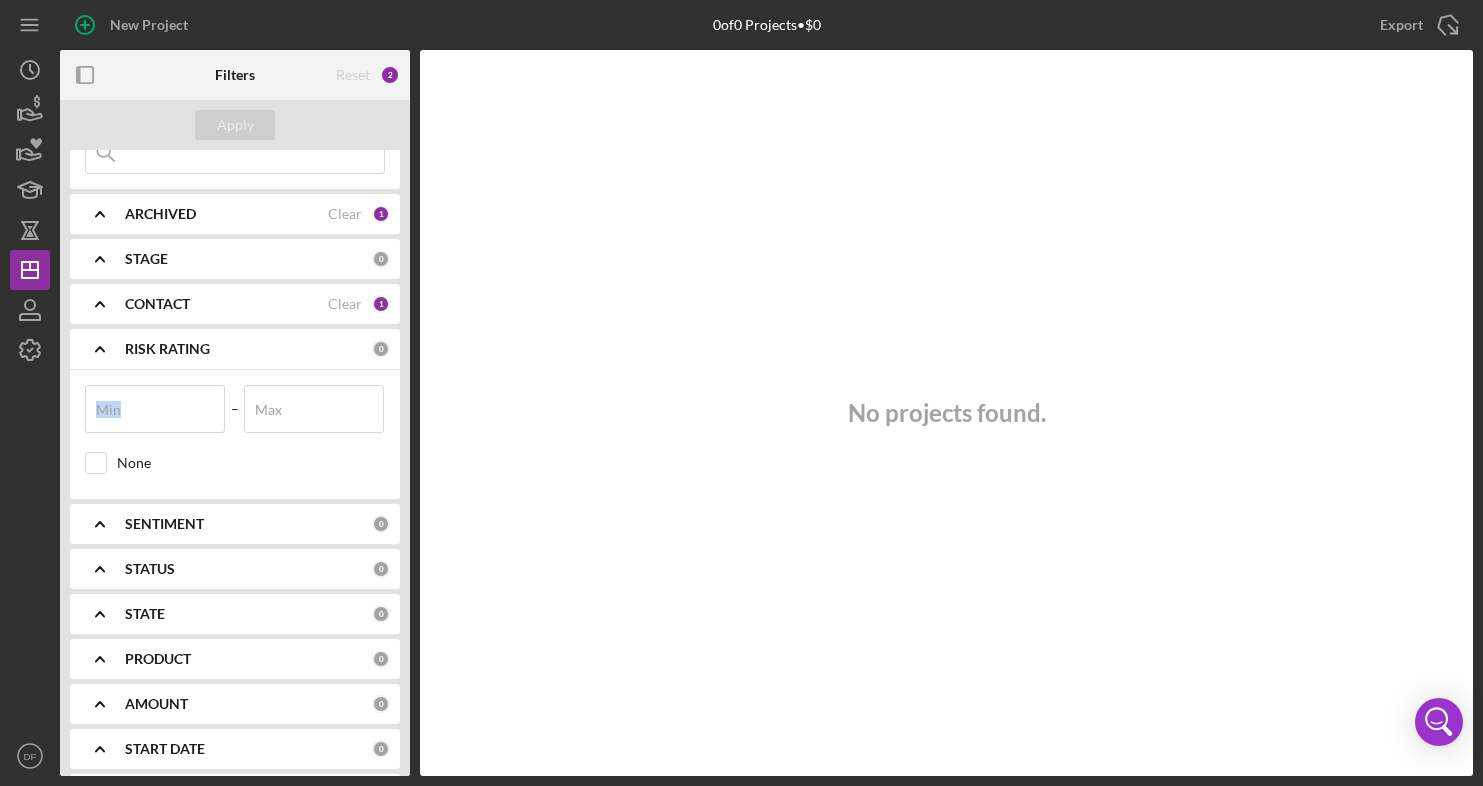 click on "RISK RATING" at bounding box center [248, 349] 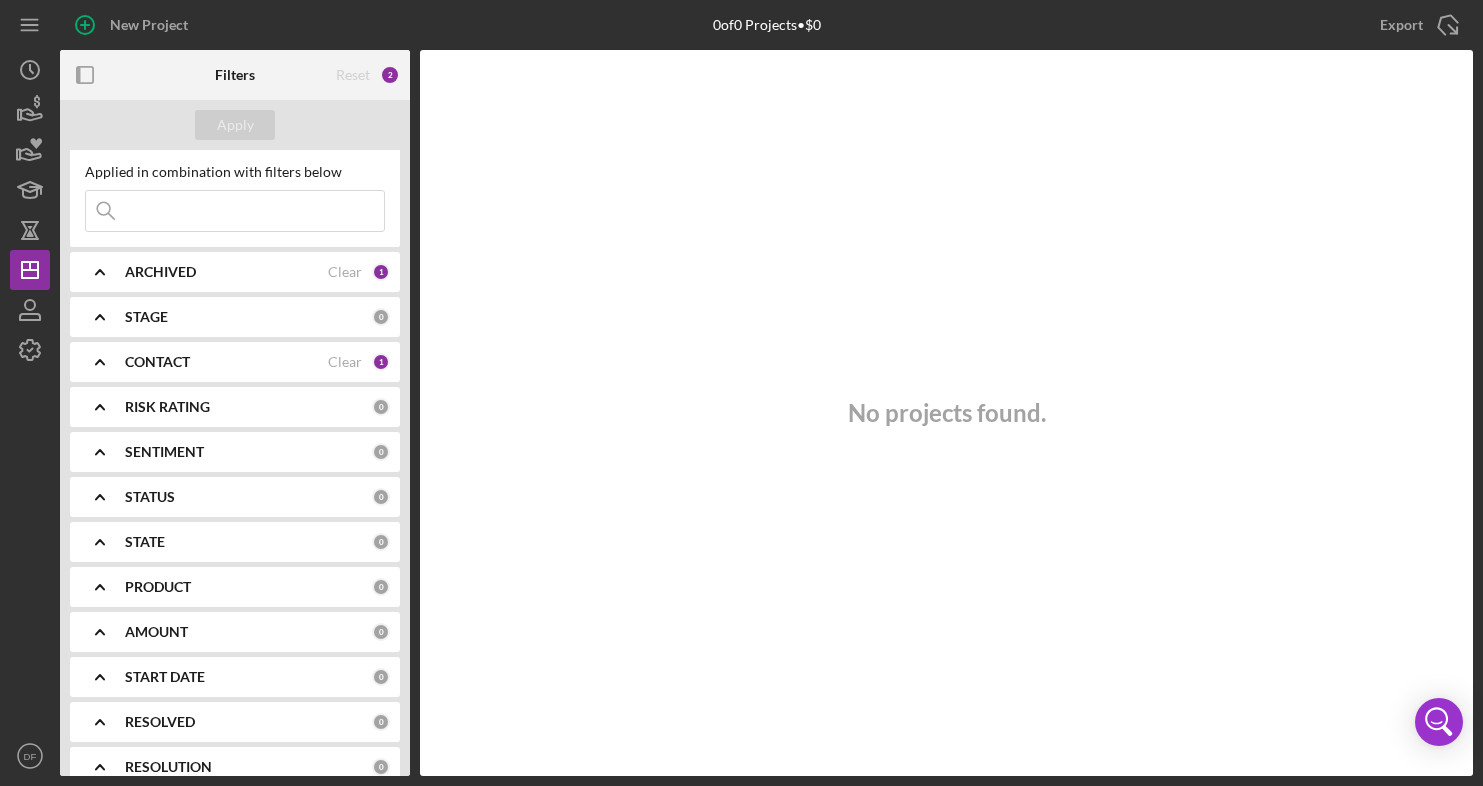 scroll, scrollTop: 0, scrollLeft: 0, axis: both 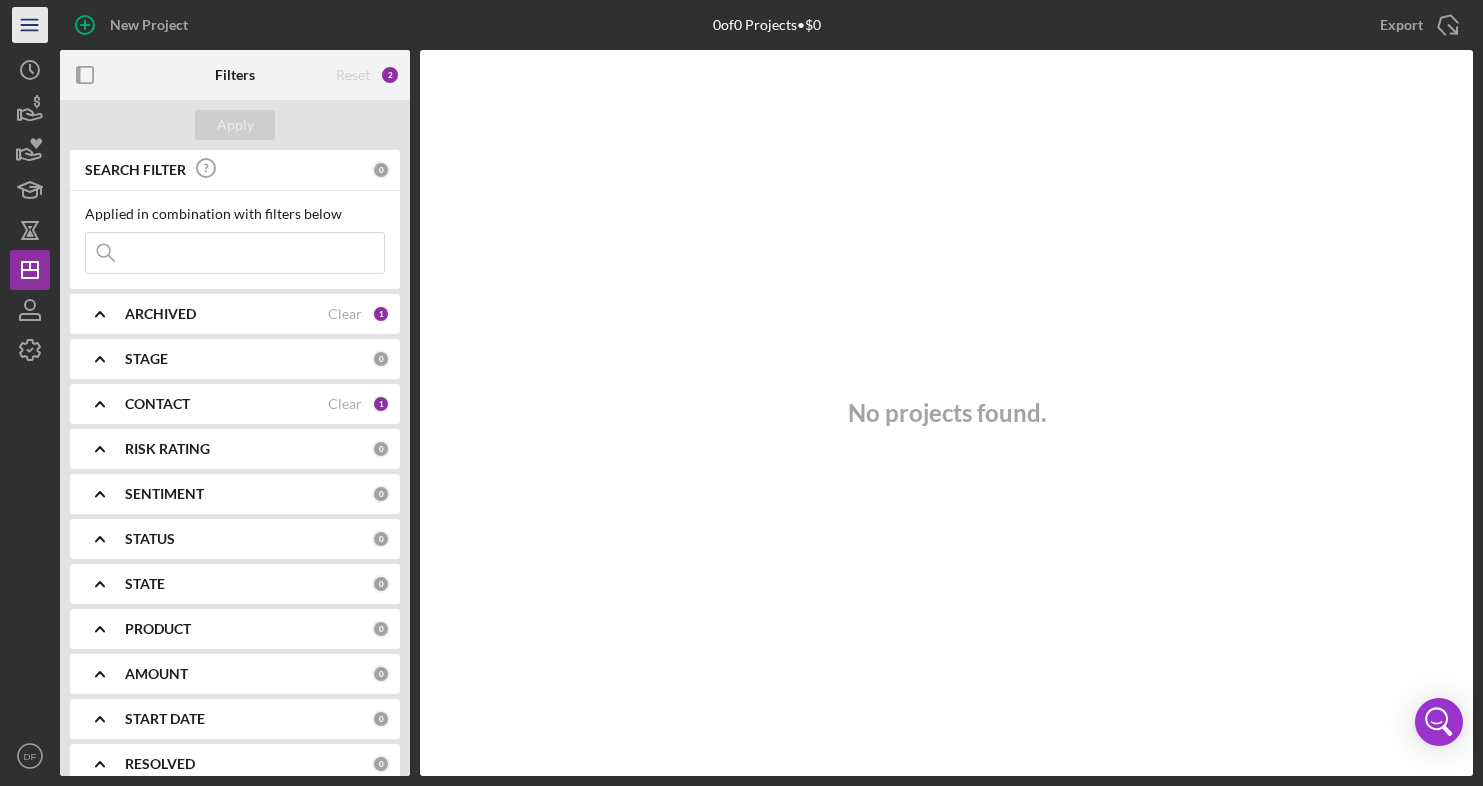 click on "Icon/Menu" 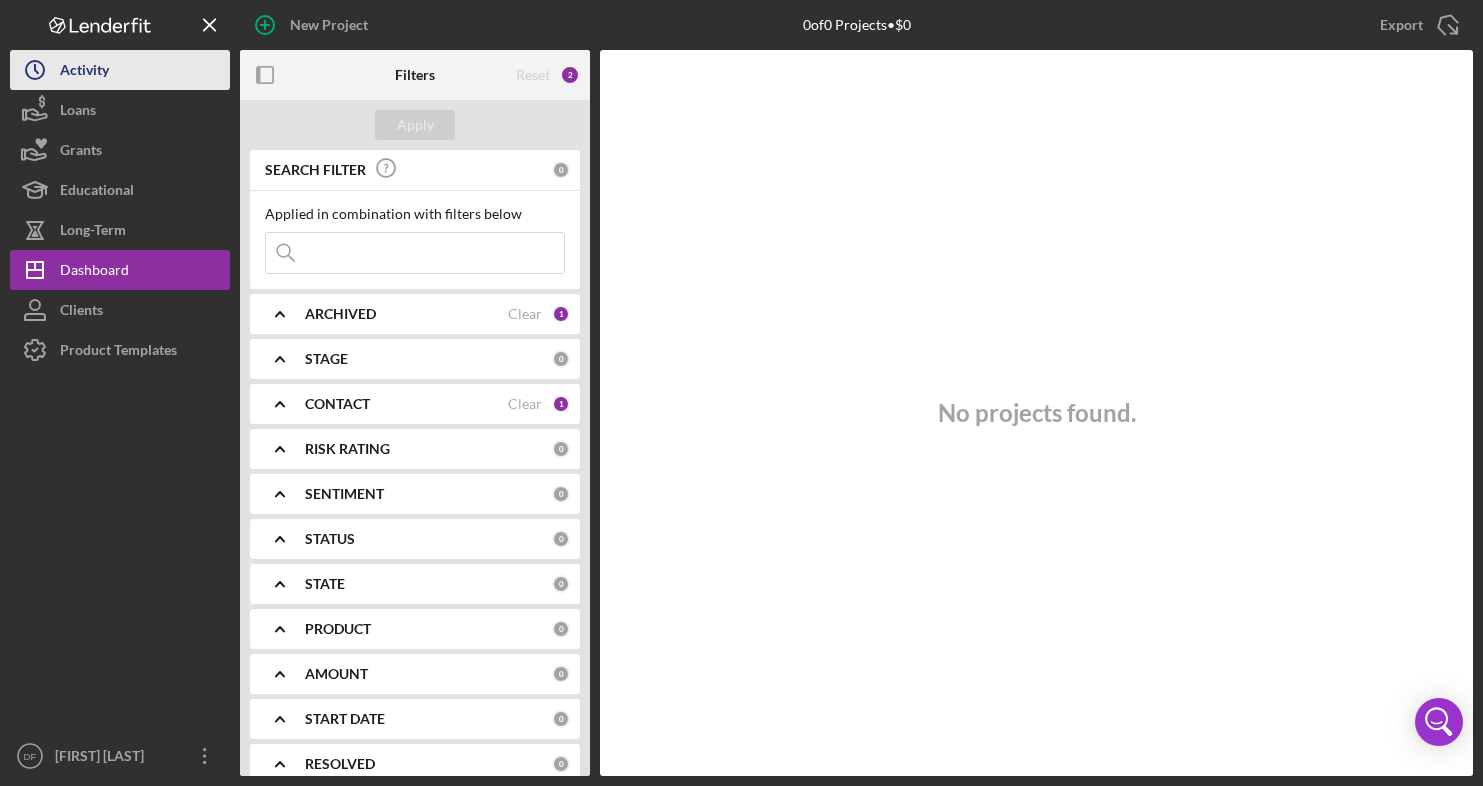 click on "Icon/History" 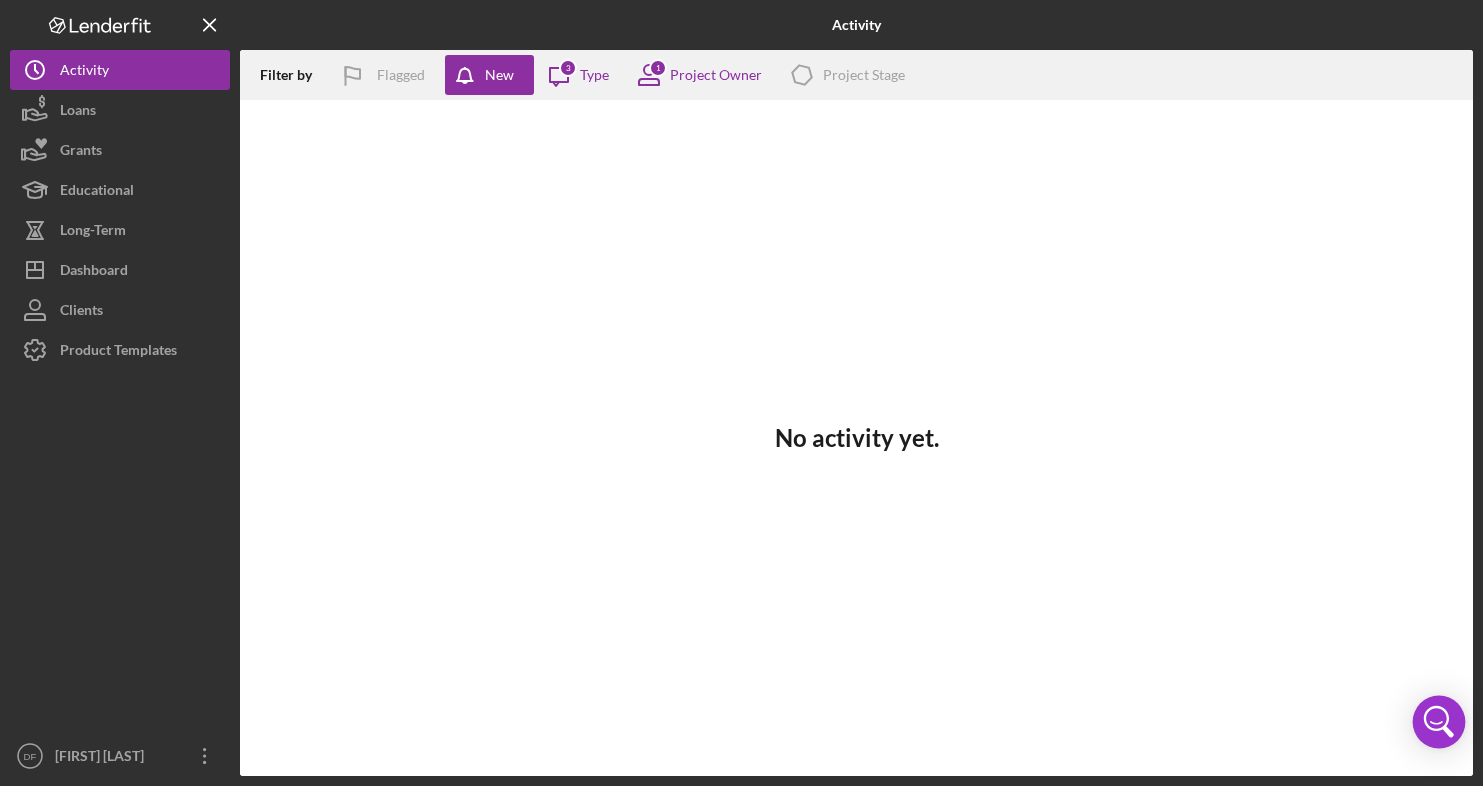 click 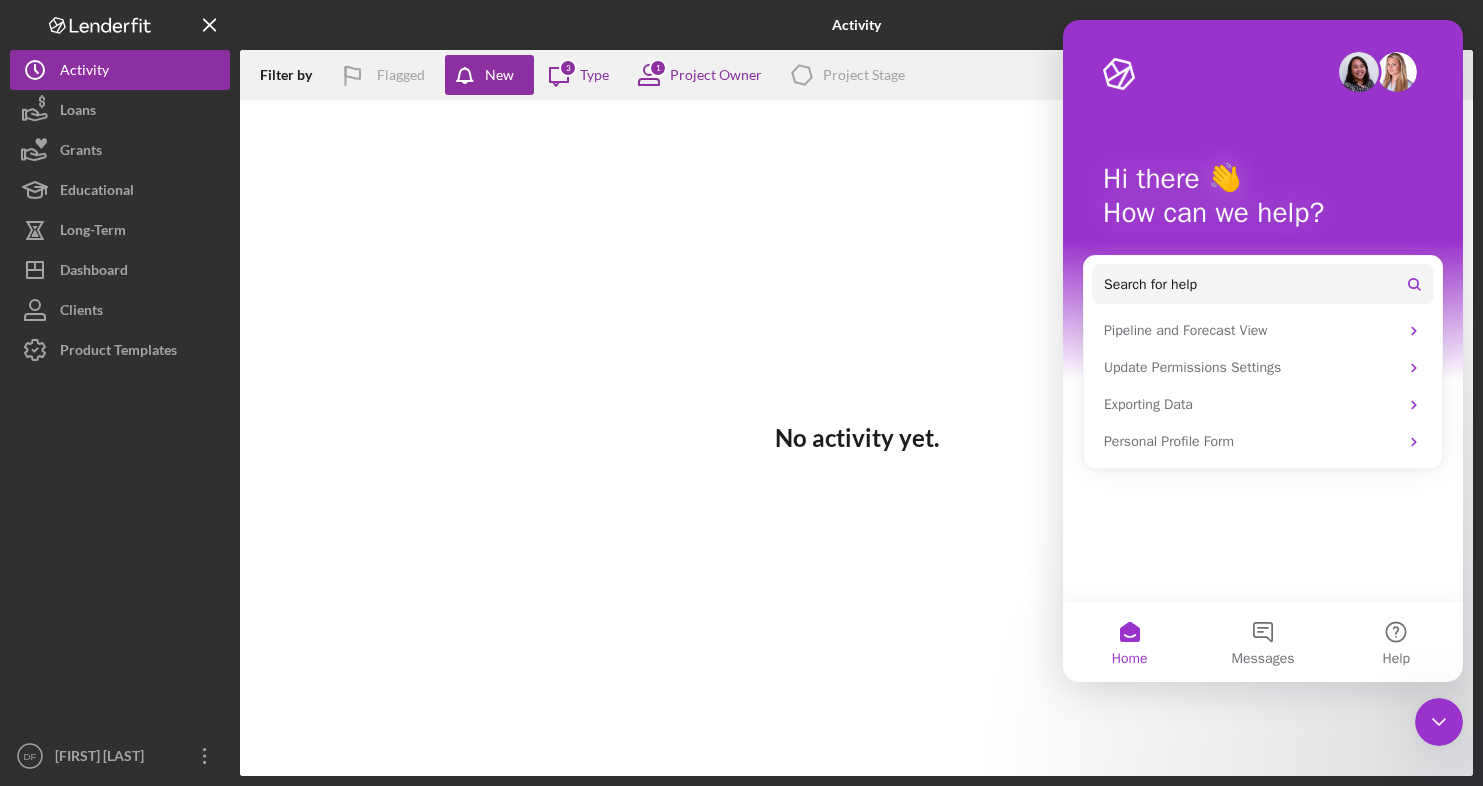 scroll, scrollTop: 0, scrollLeft: 0, axis: both 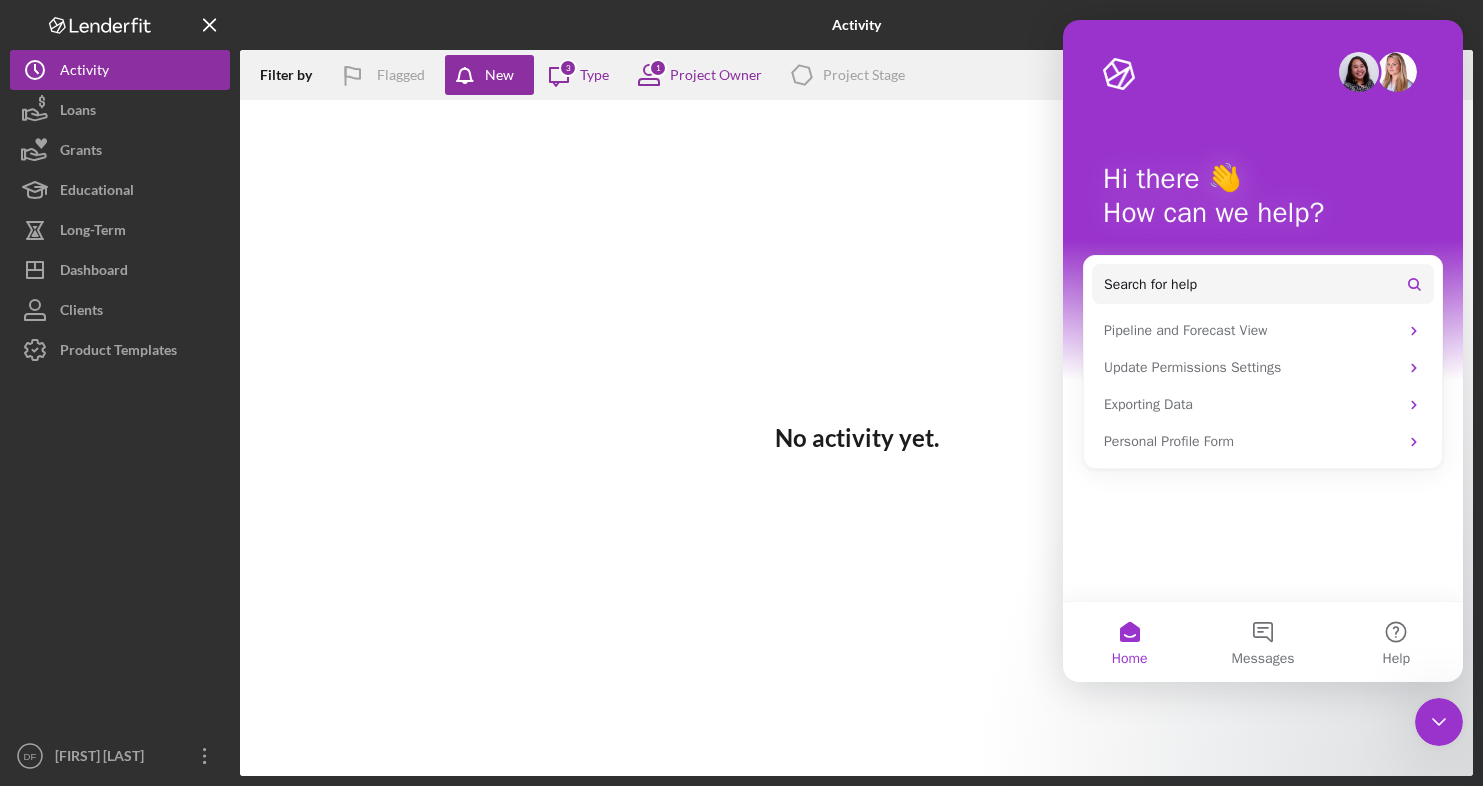 click 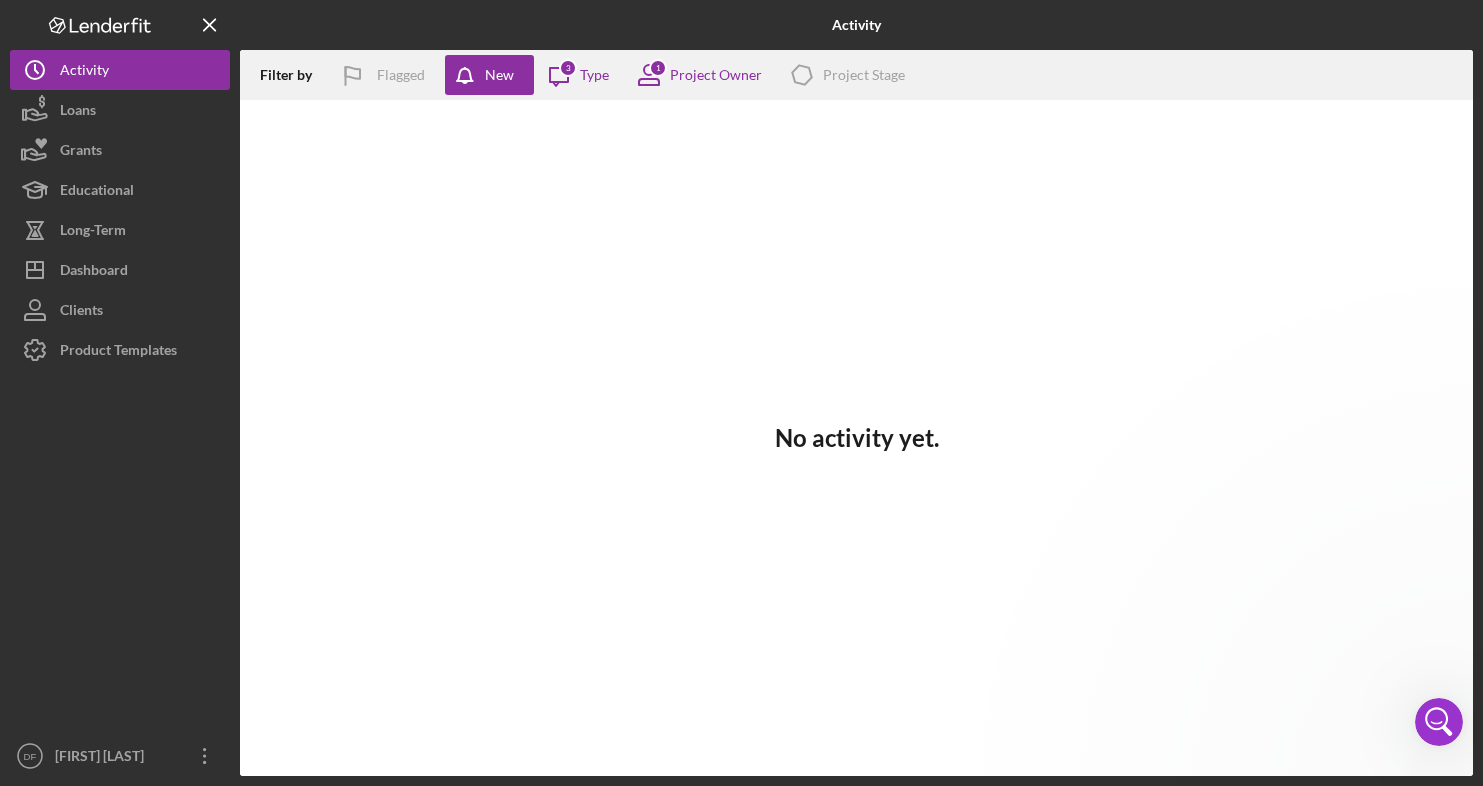 scroll, scrollTop: 0, scrollLeft: 0, axis: both 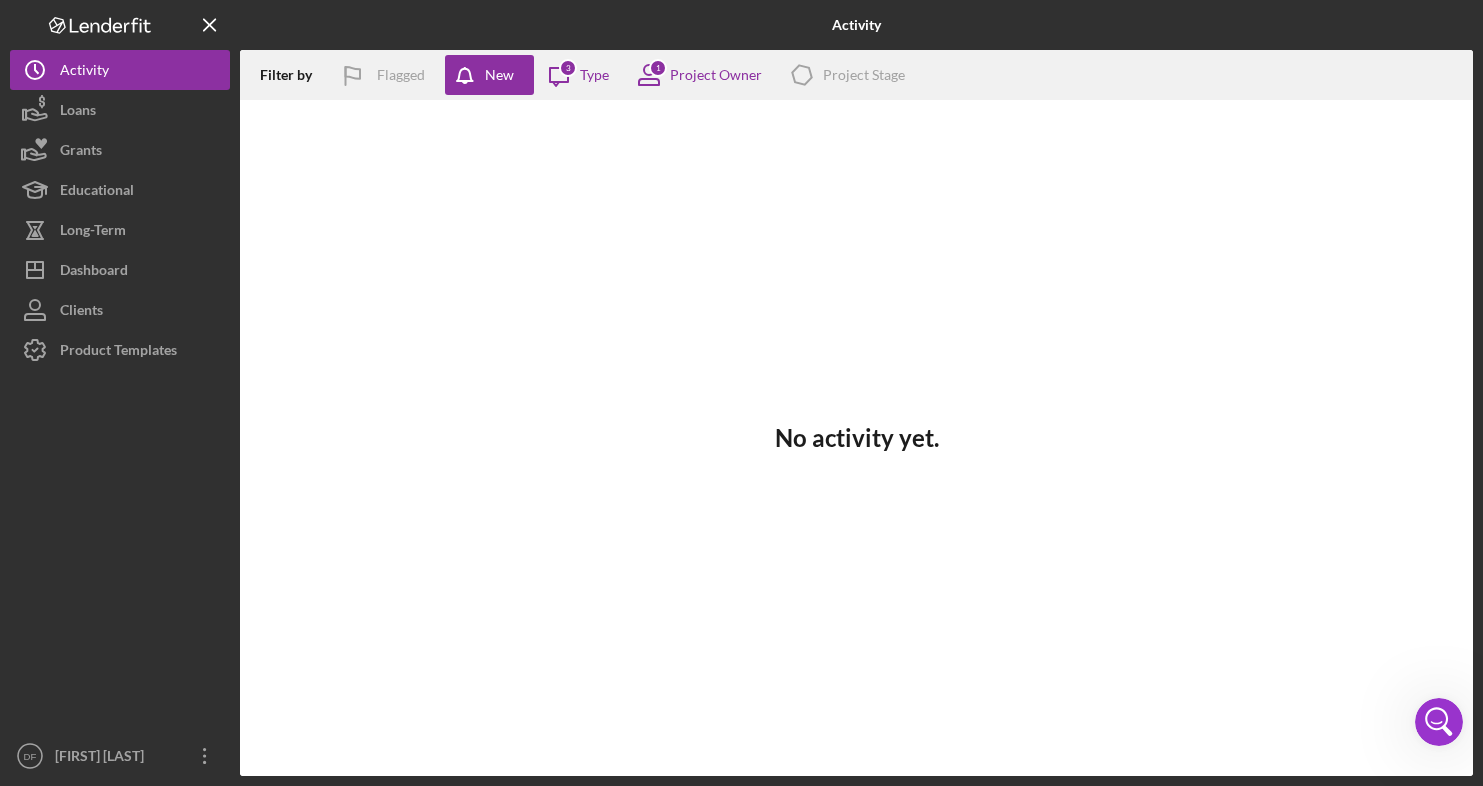 drag, startPoint x: 200, startPoint y: 18, endPoint x: 215, endPoint y: 5, distance: 19.849434 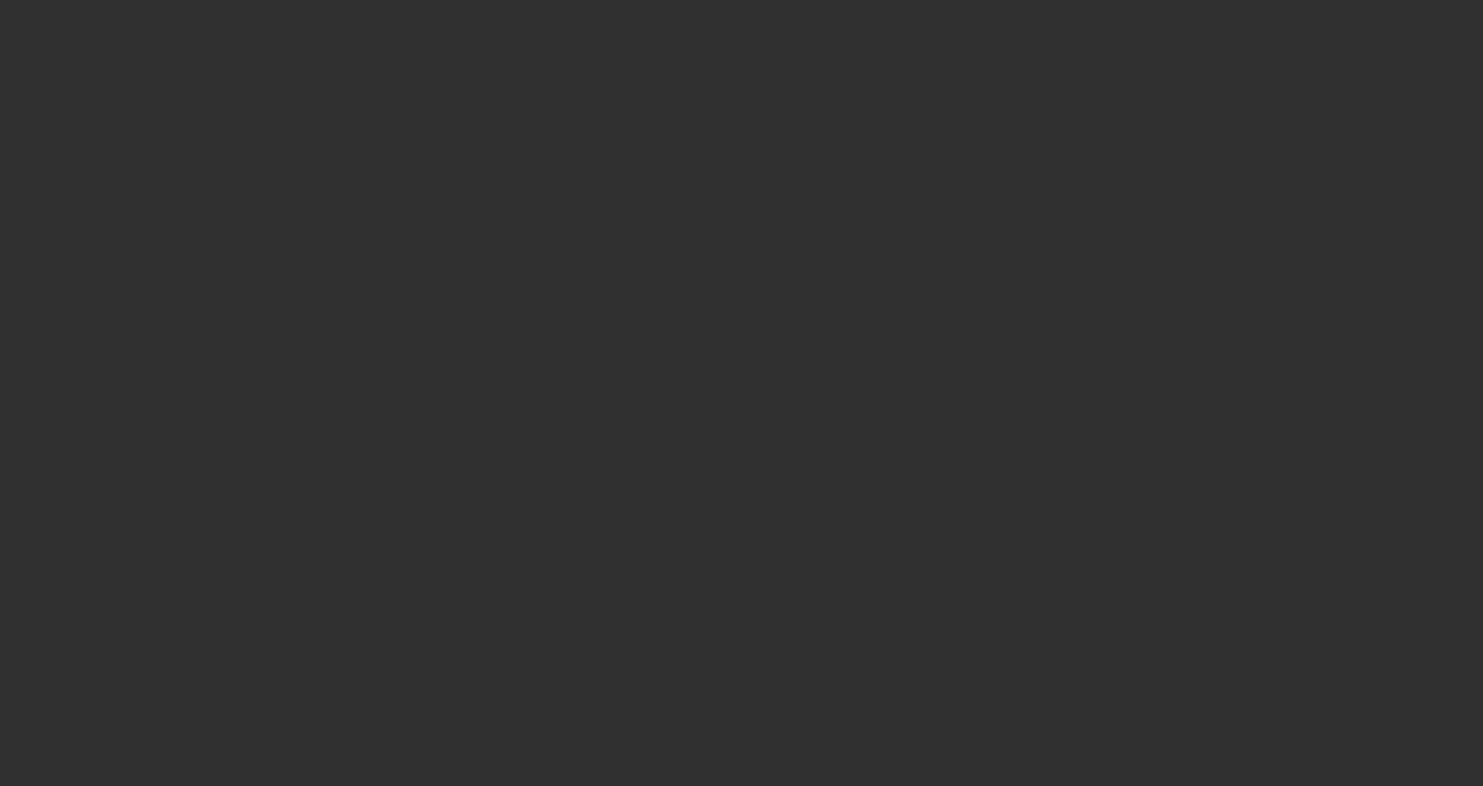 scroll, scrollTop: 0, scrollLeft: 0, axis: both 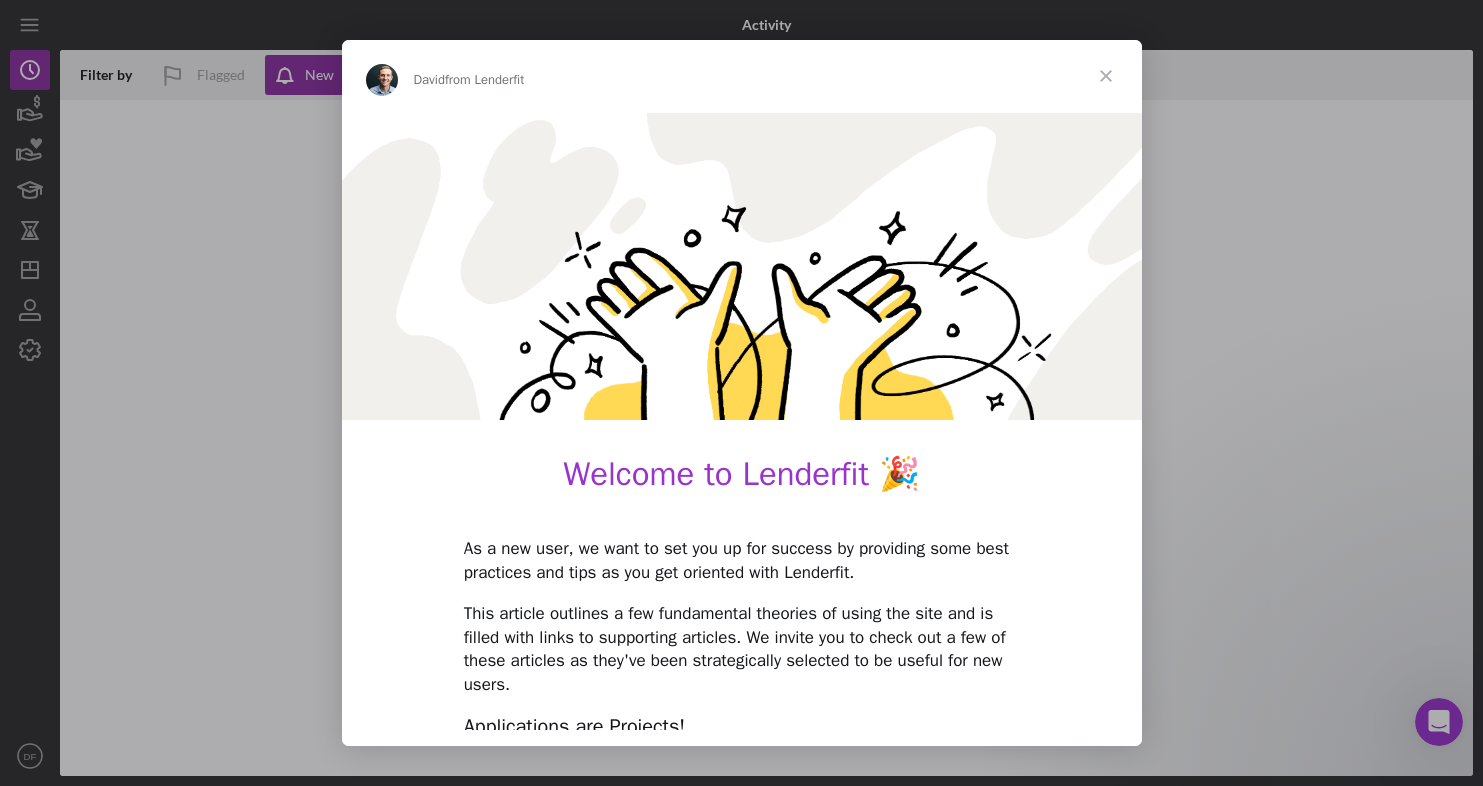 click at bounding box center [1106, 76] 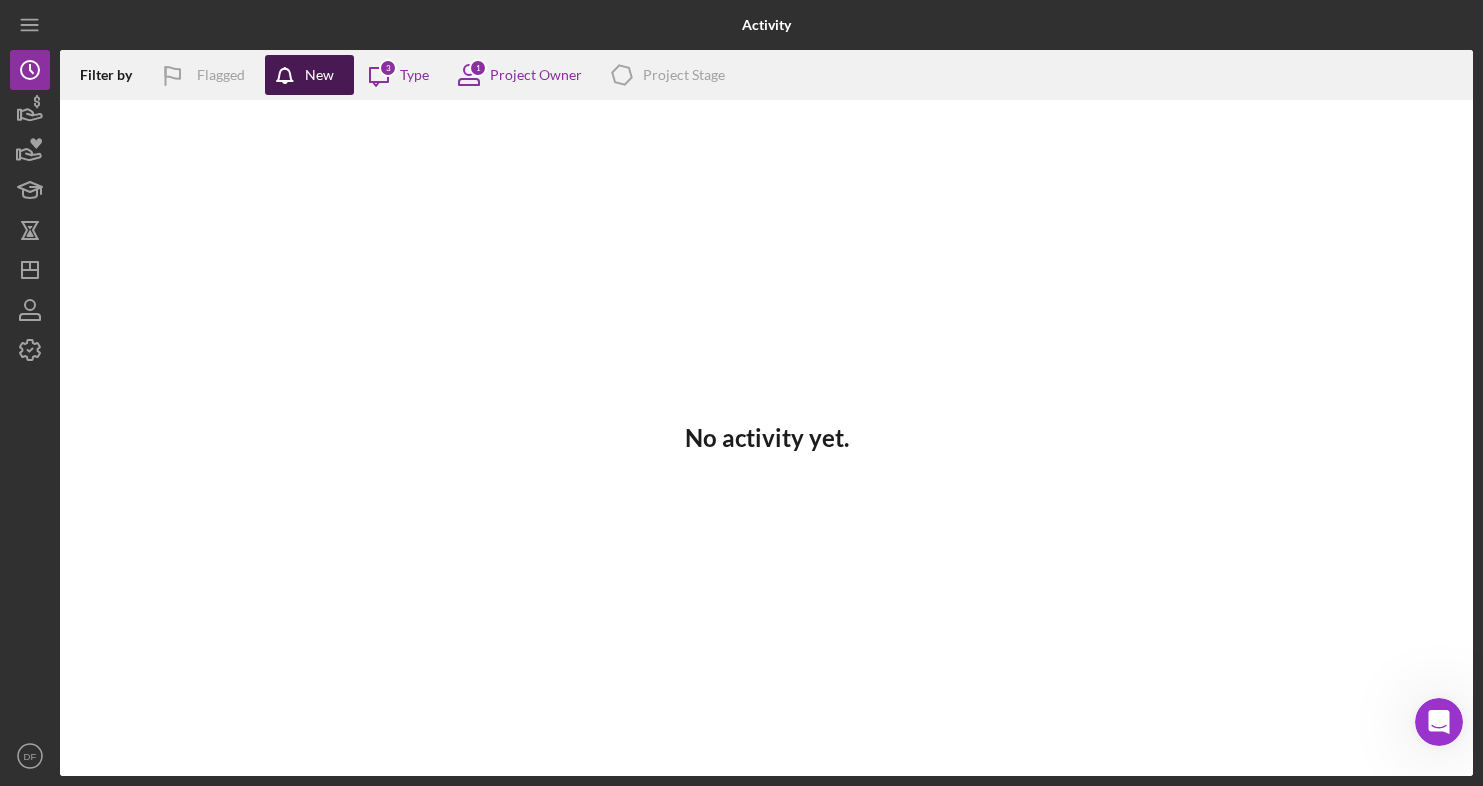 click 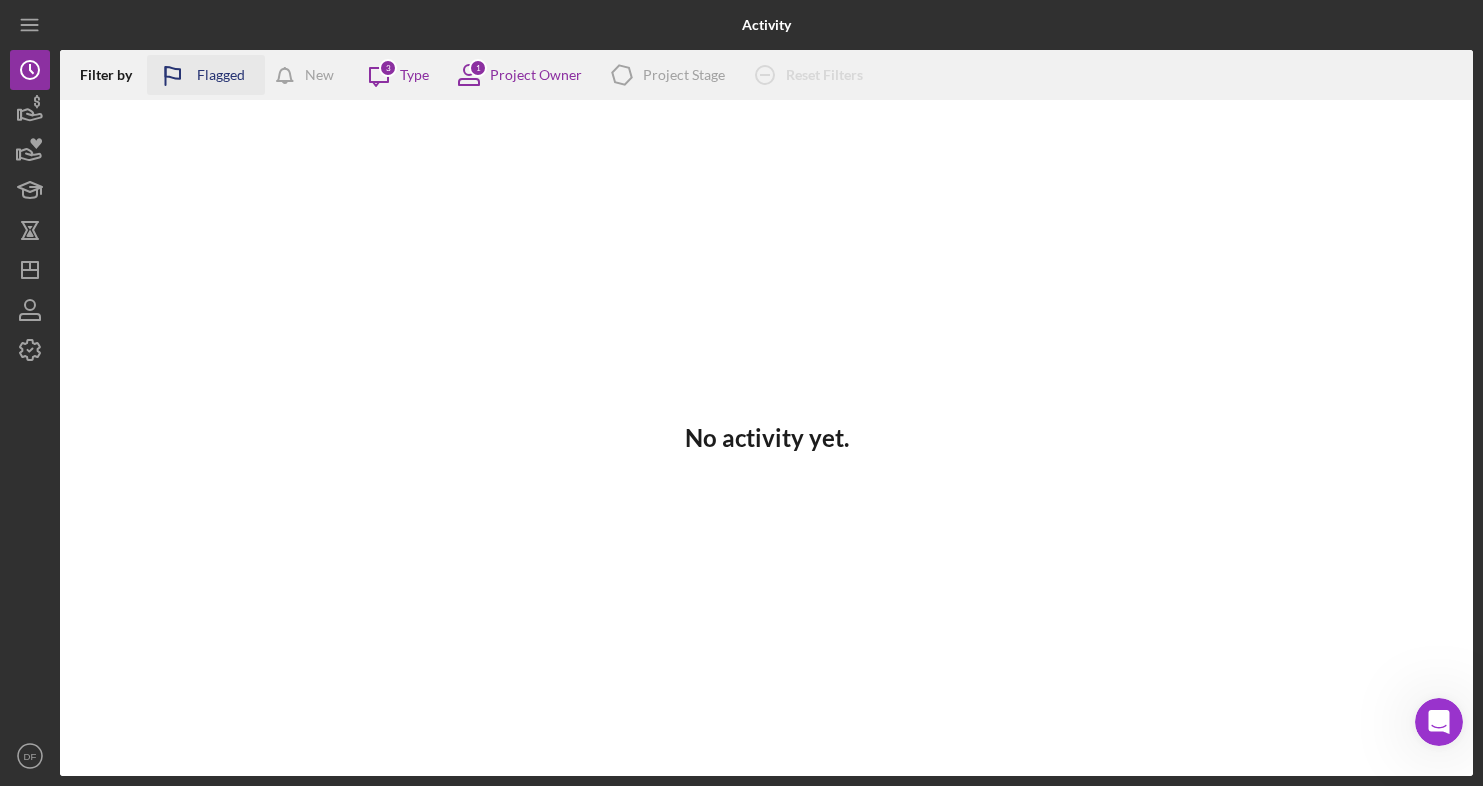 click 